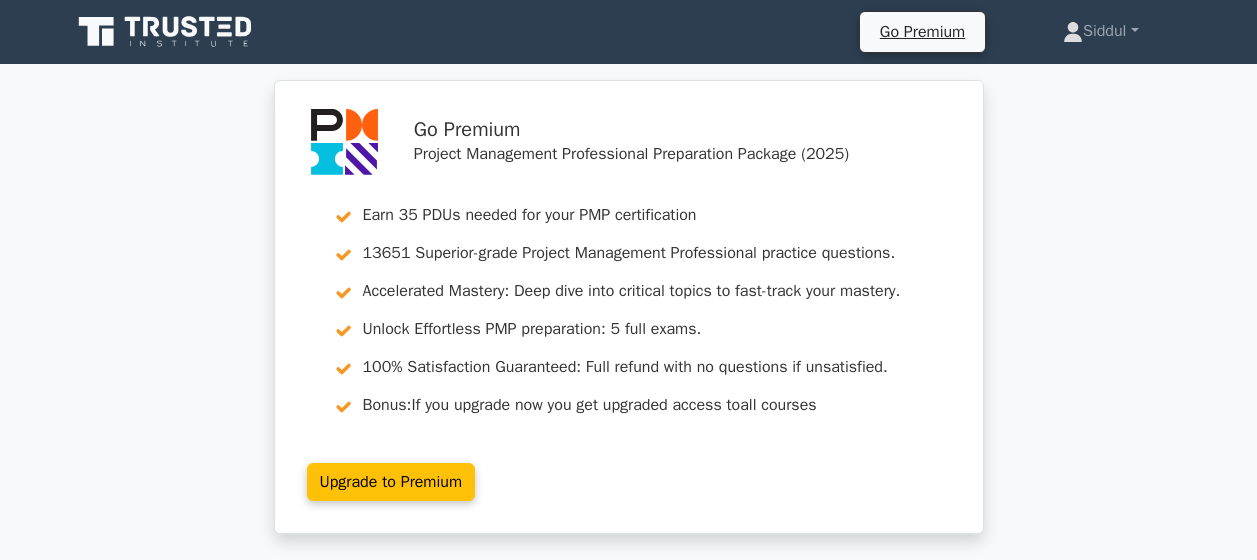scroll, scrollTop: 0, scrollLeft: 0, axis: both 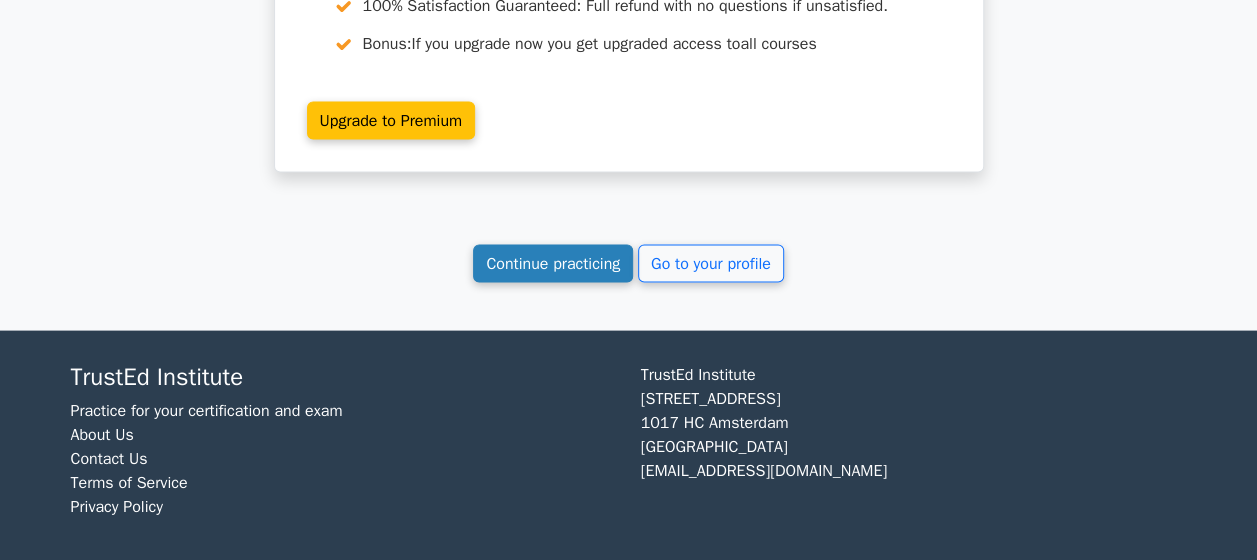 click on "Continue practicing" at bounding box center (553, 264) 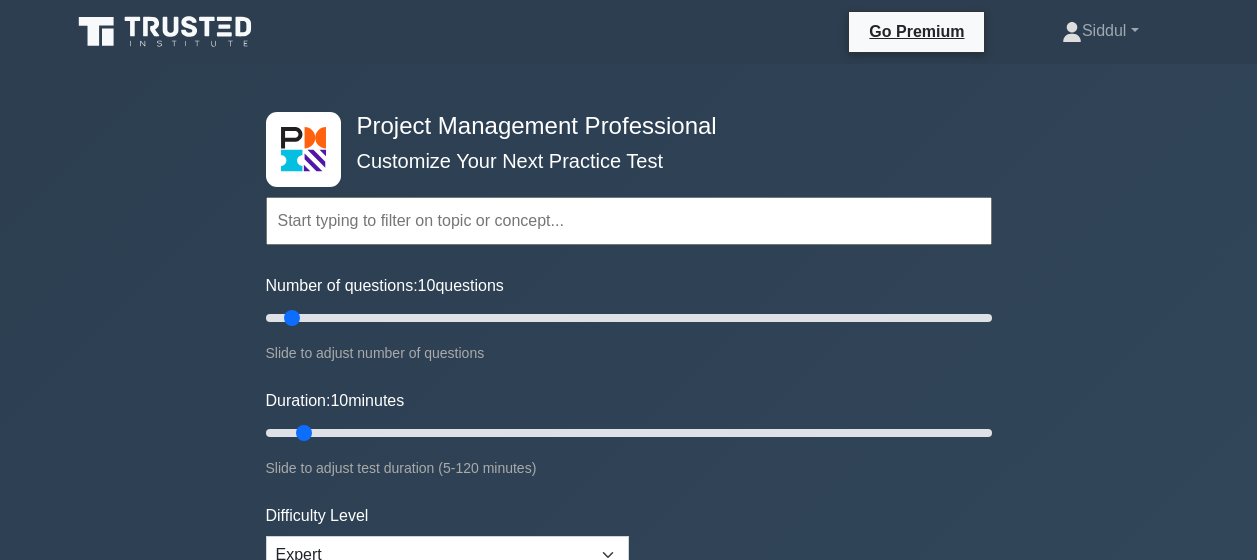 scroll, scrollTop: 0, scrollLeft: 0, axis: both 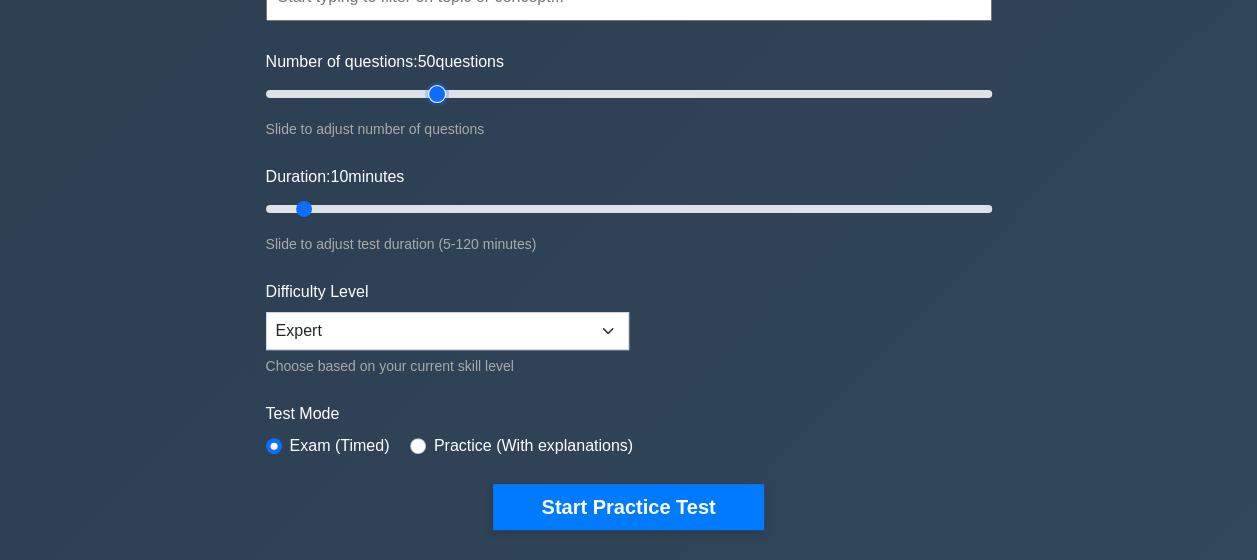 type on "50" 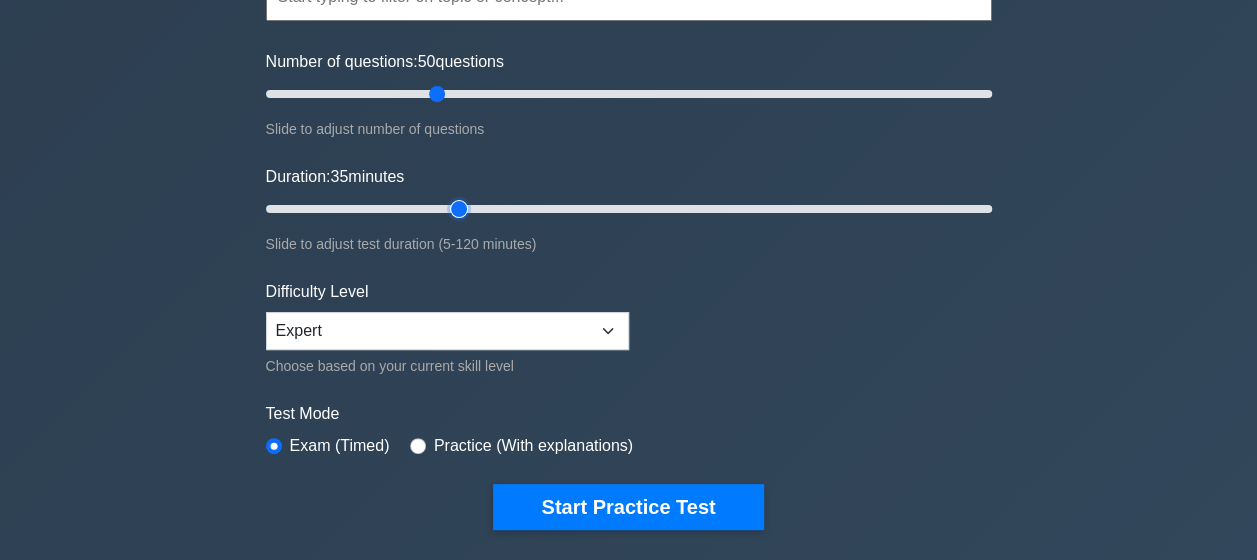 click on "Duration:  35  minutes" at bounding box center [629, 209] 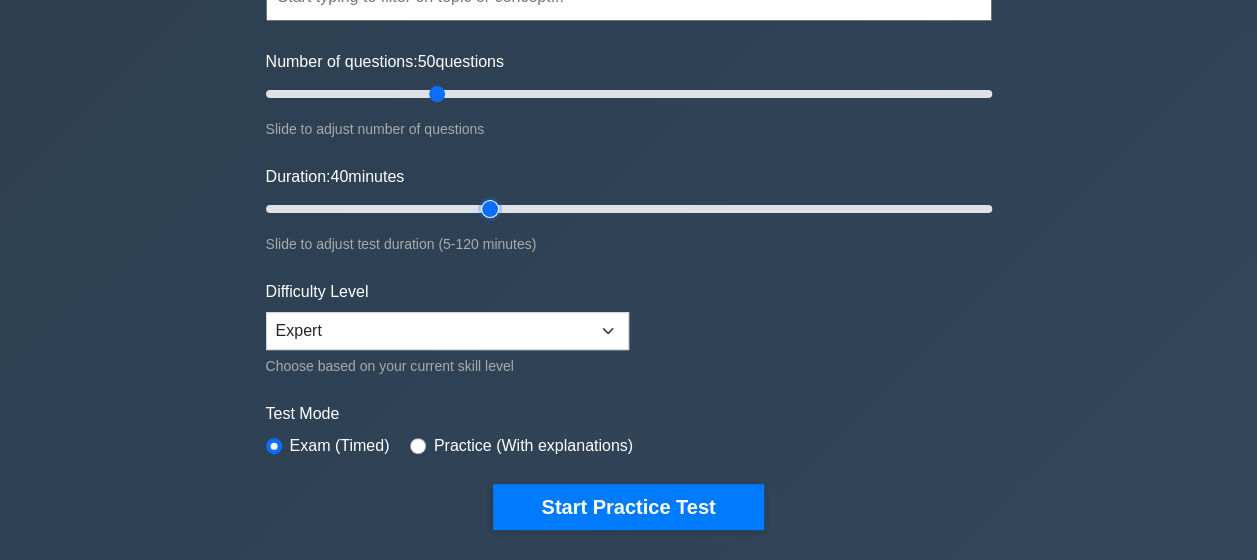 click on "Duration:  40  minutes" at bounding box center [629, 209] 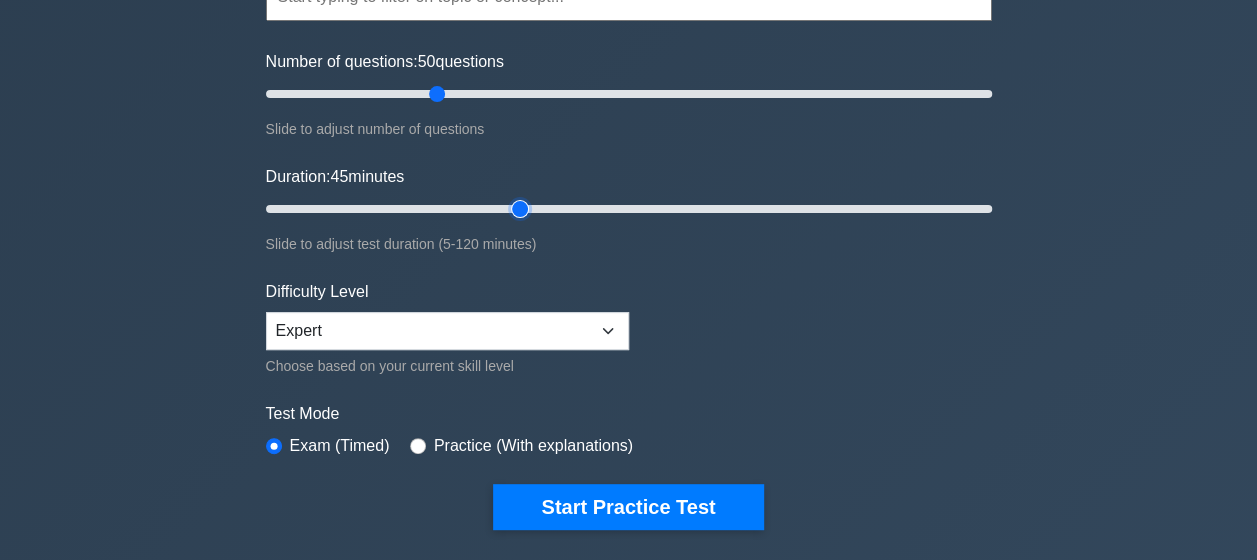 click on "Duration:  45  minutes" at bounding box center [629, 209] 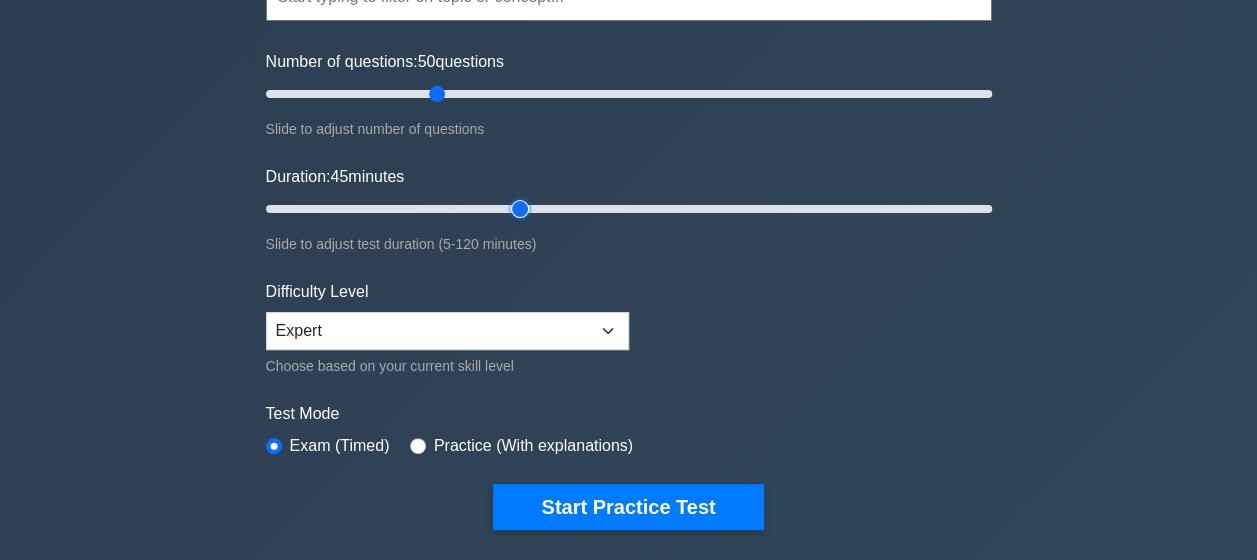 click on "Duration:  45  minutes" at bounding box center [629, 209] 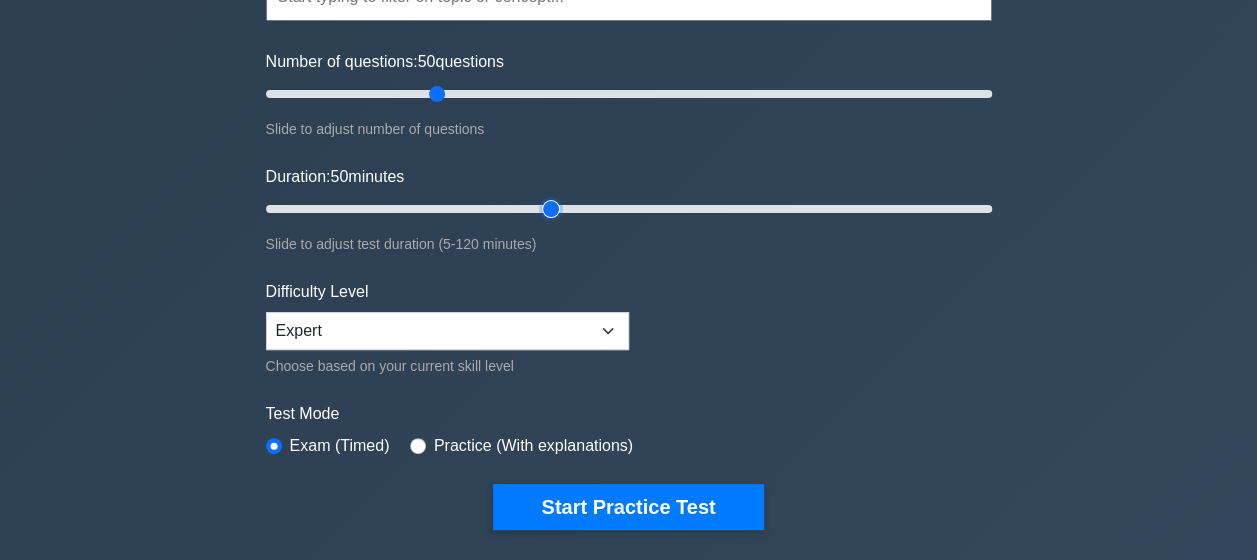 type on "50" 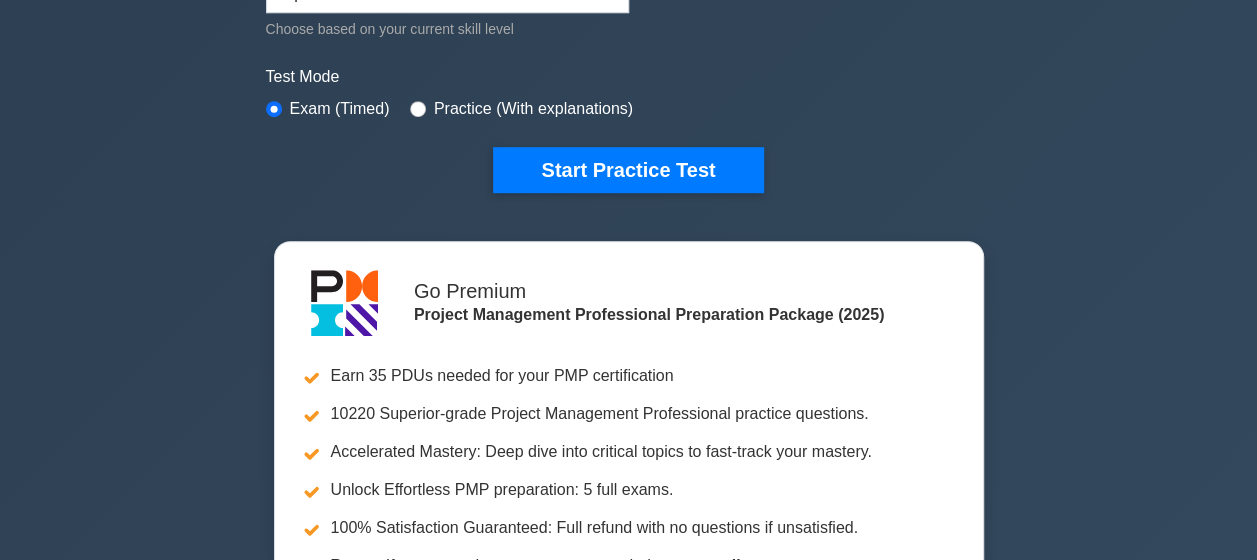 scroll, scrollTop: 536, scrollLeft: 0, axis: vertical 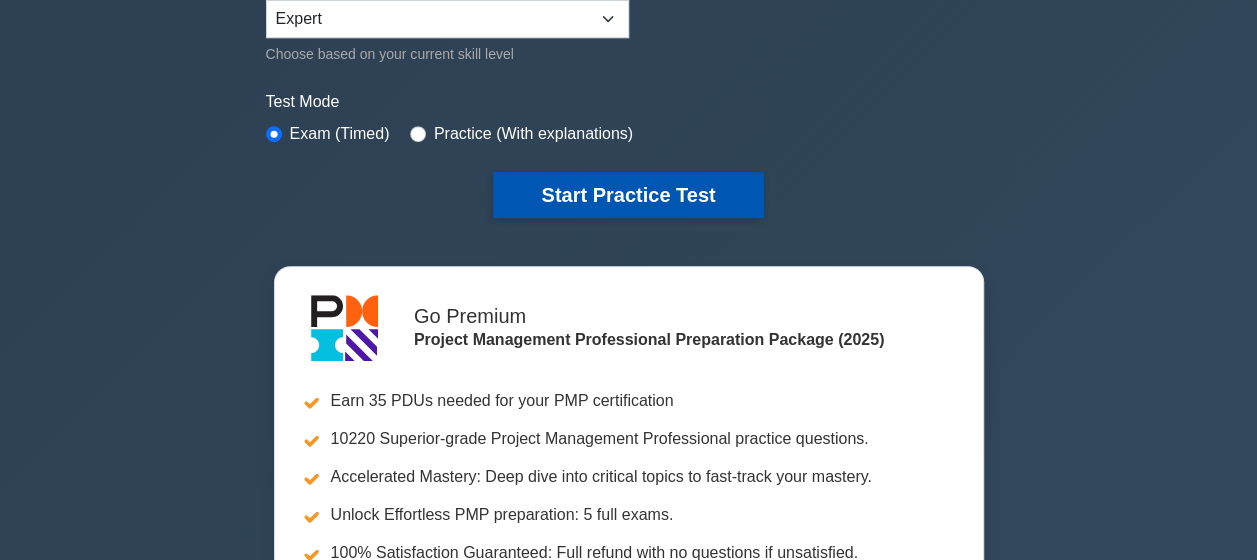 click on "Start Practice Test" at bounding box center [628, 195] 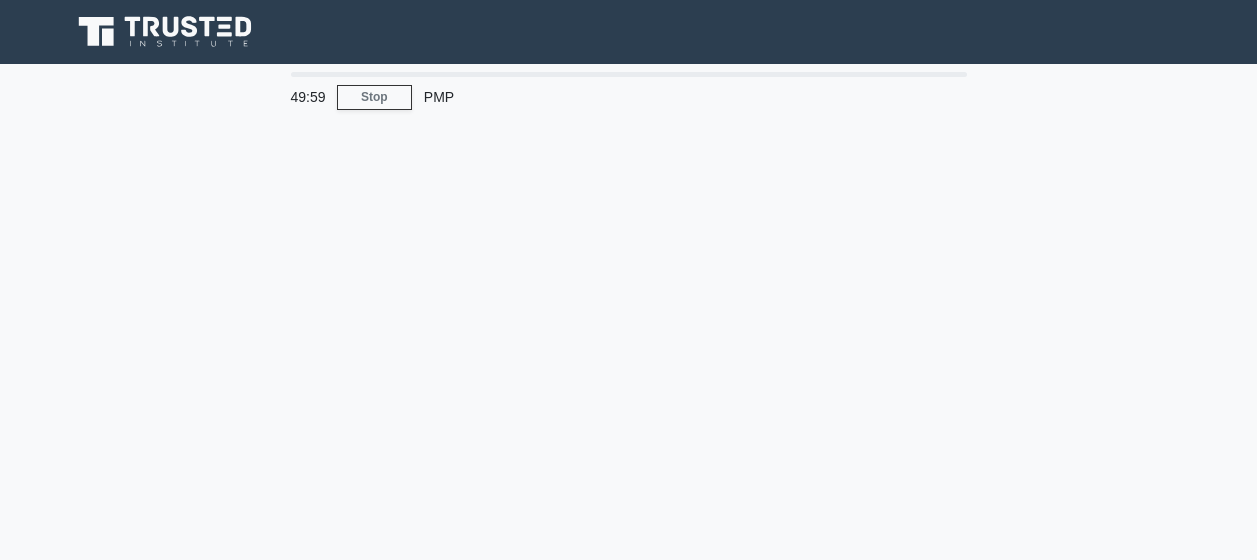 scroll, scrollTop: 0, scrollLeft: 0, axis: both 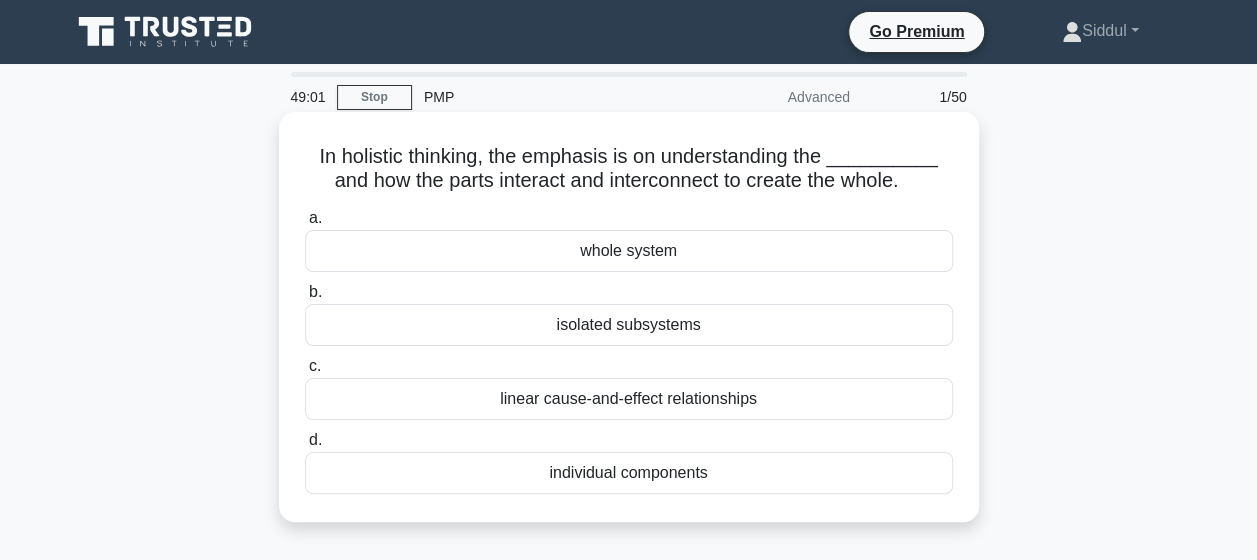 click on "linear cause-and-effect relationships" at bounding box center [629, 399] 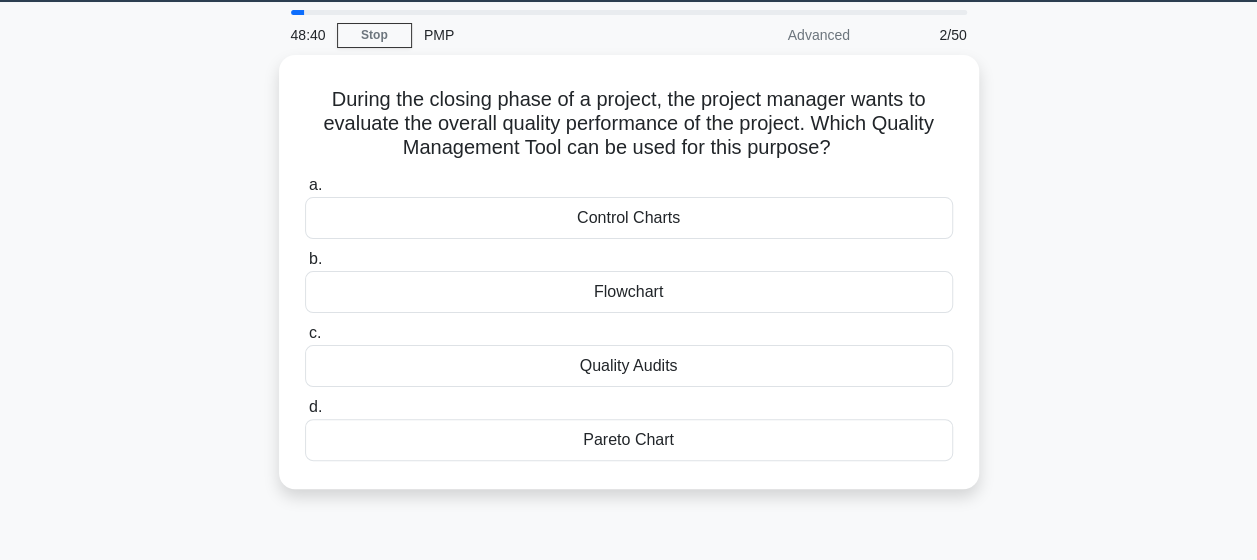 scroll, scrollTop: 64, scrollLeft: 0, axis: vertical 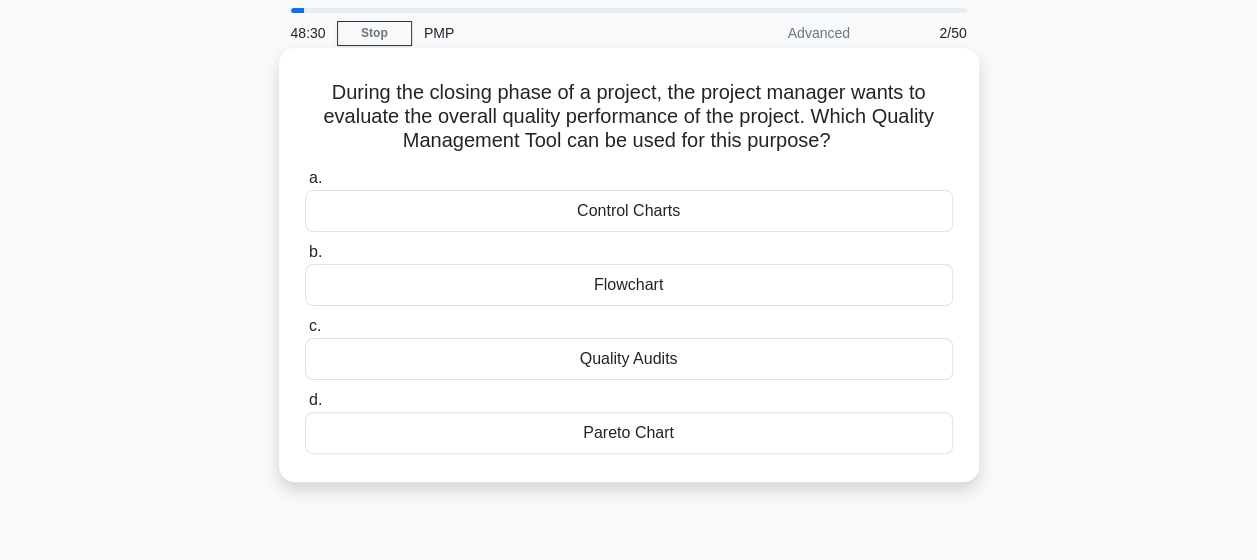 click on "Quality Audits" at bounding box center [629, 359] 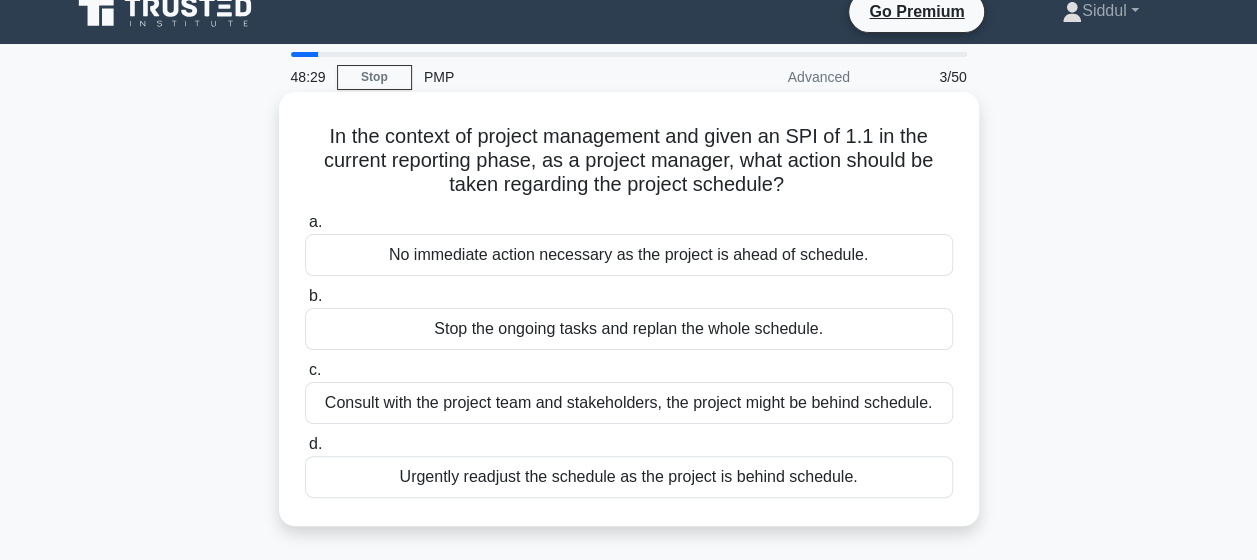 scroll, scrollTop: 0, scrollLeft: 0, axis: both 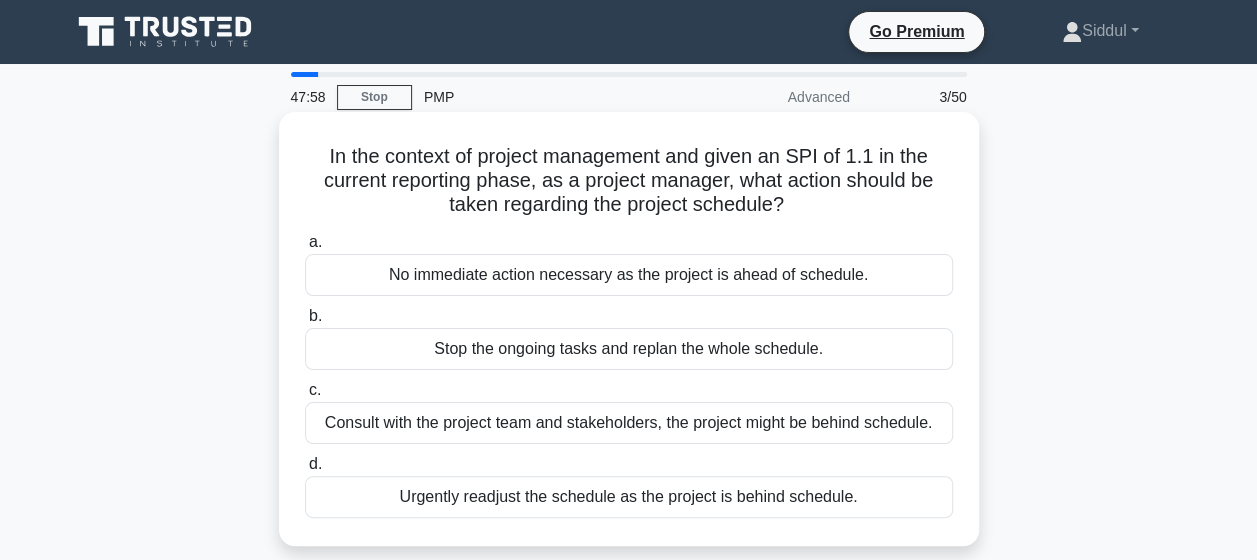 click on "No immediate action necessary as the project is ahead of schedule." at bounding box center [629, 275] 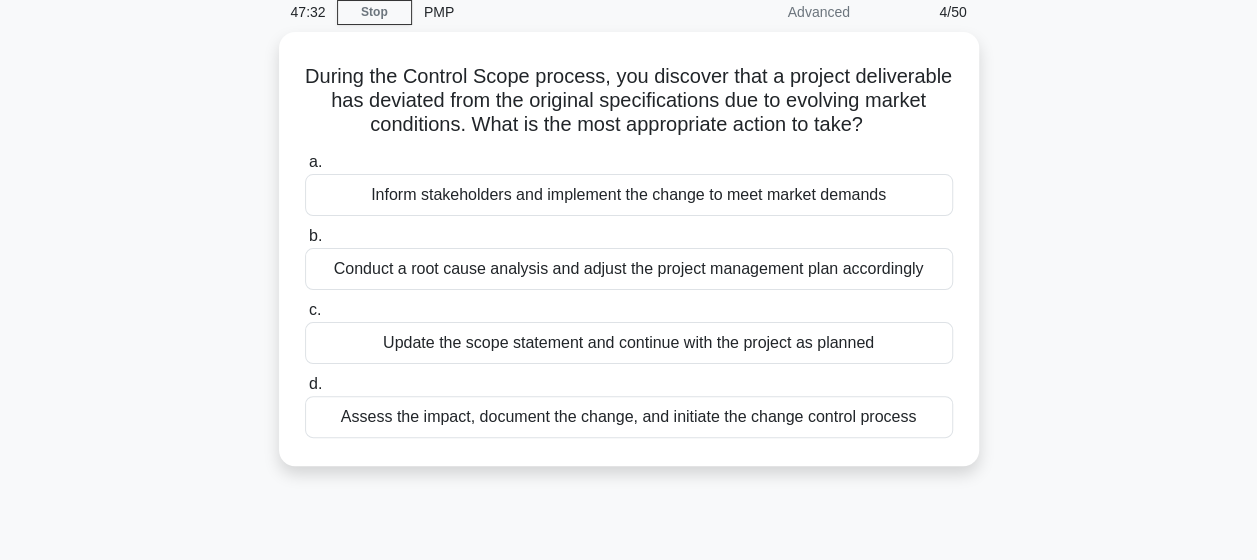 scroll, scrollTop: 88, scrollLeft: 0, axis: vertical 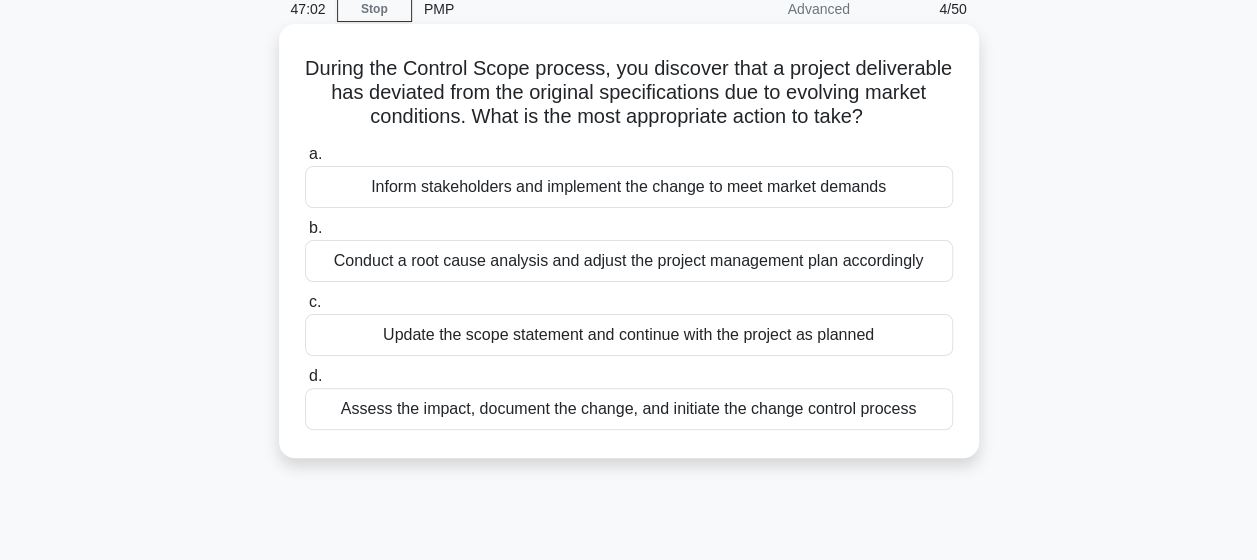 click on "Assess the impact, document the change, and initiate the change control process" at bounding box center [629, 409] 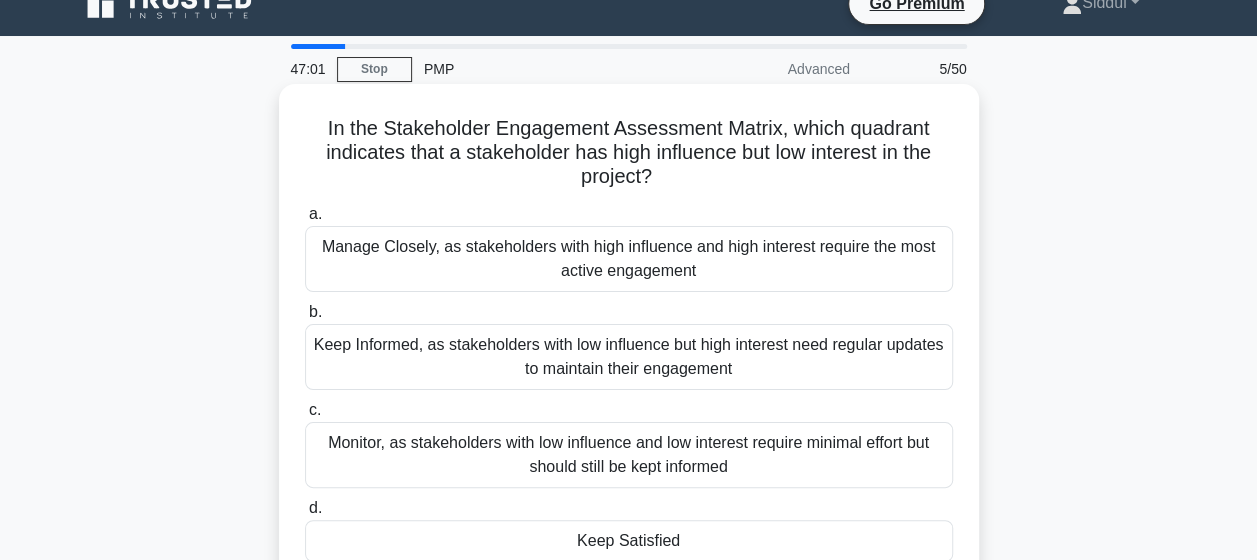 scroll, scrollTop: 0, scrollLeft: 0, axis: both 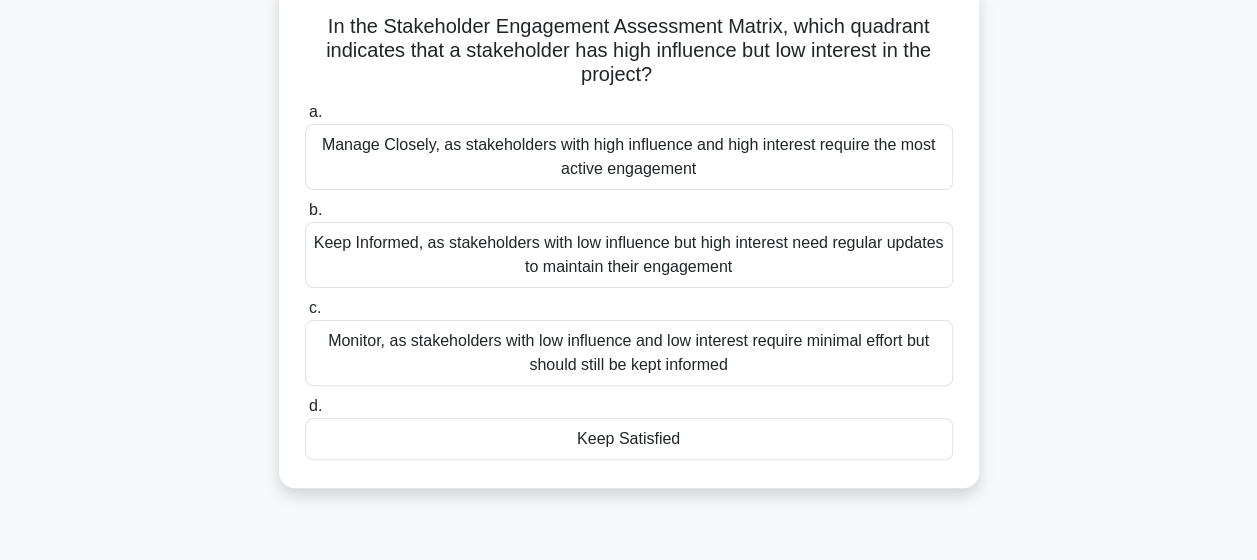 click on "Keep Satisfied" at bounding box center (629, 439) 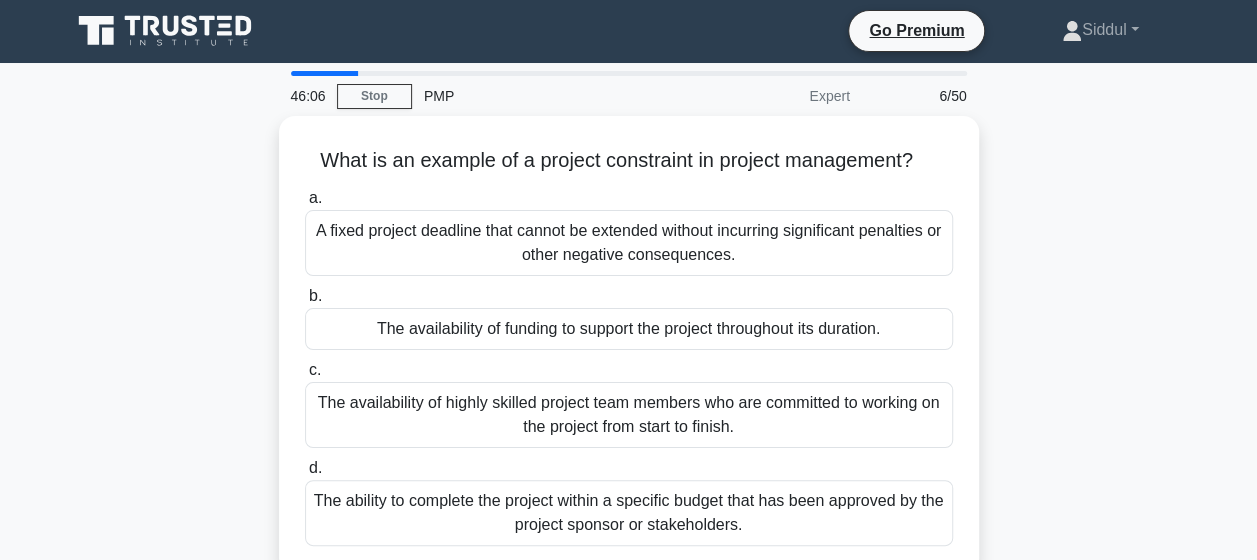 scroll, scrollTop: 0, scrollLeft: 0, axis: both 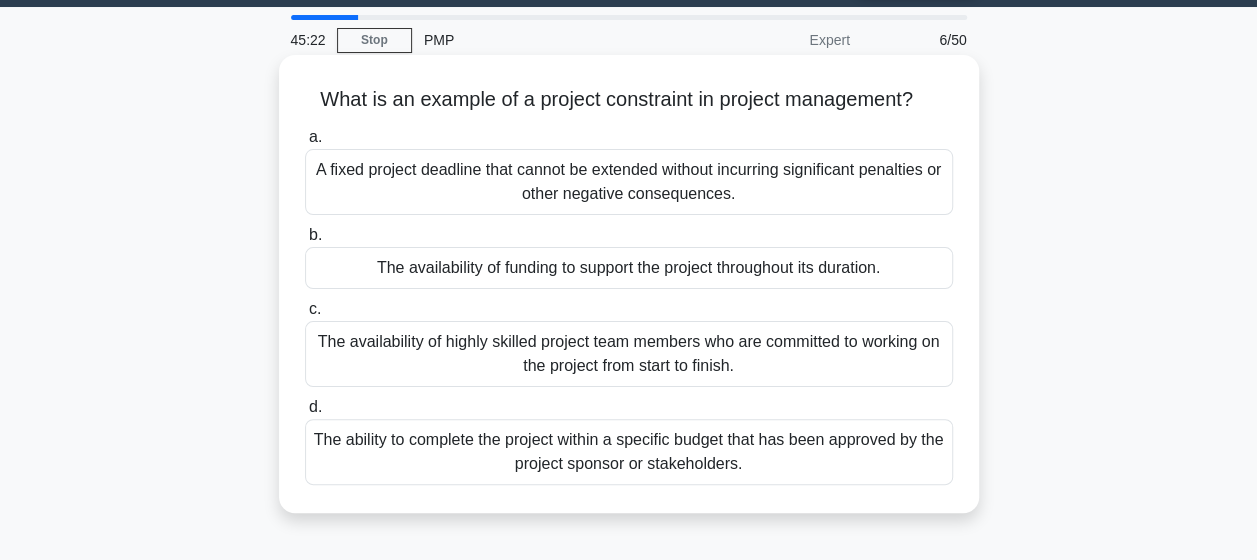 click on "A fixed project deadline that cannot be extended without incurring significant penalties or other negative consequences." at bounding box center (629, 182) 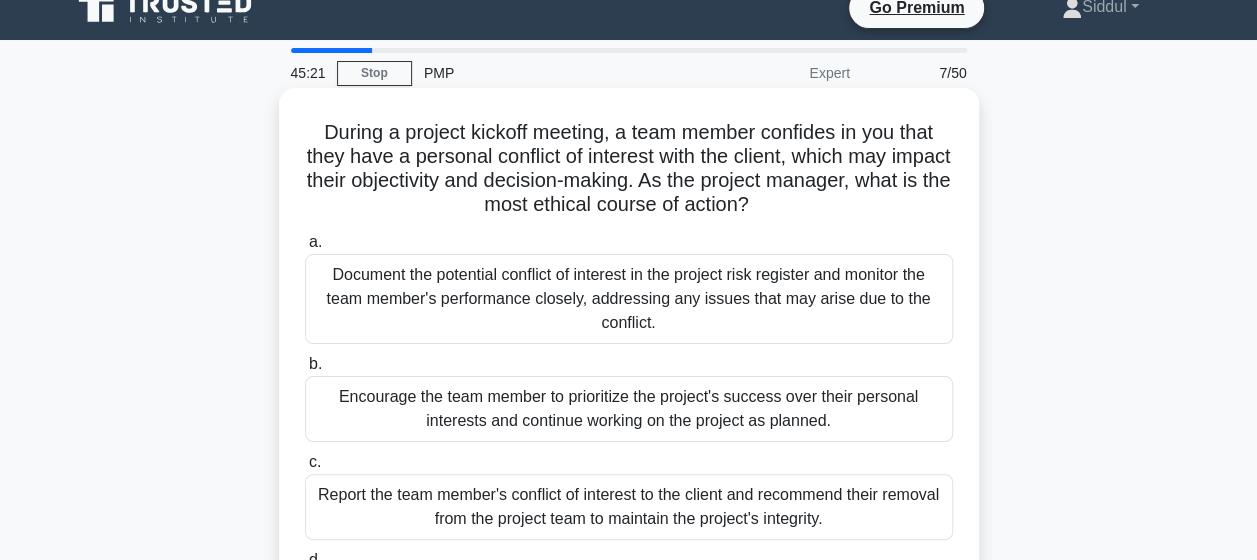 scroll, scrollTop: 0, scrollLeft: 0, axis: both 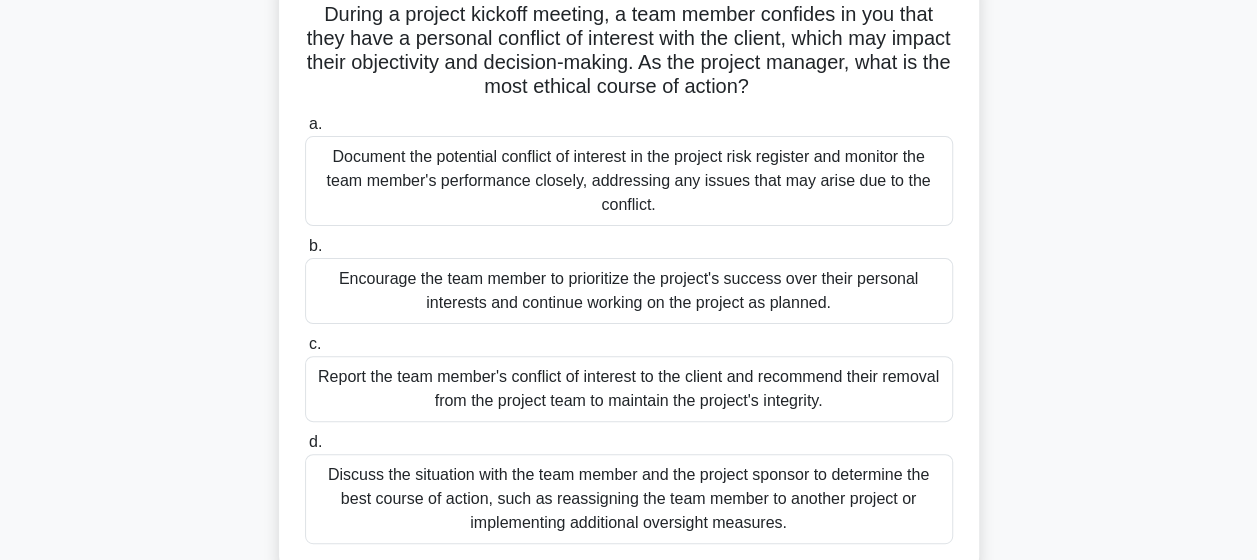 click on "Document the potential conflict of interest in the project risk register and monitor the team member's performance closely, addressing any issues that may arise due to the conflict." at bounding box center (629, 181) 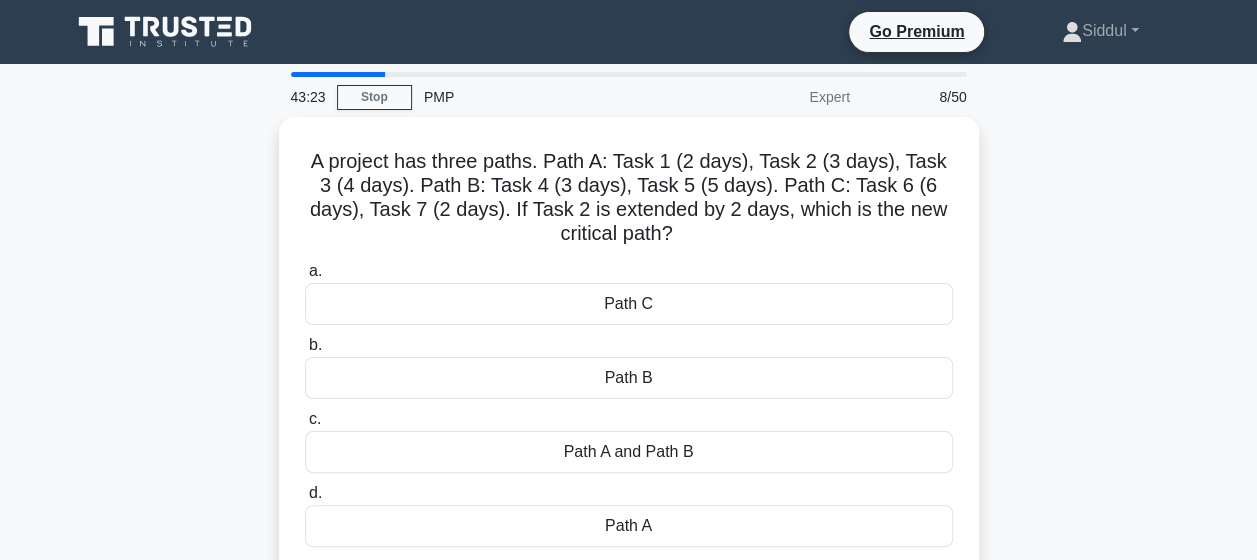 scroll, scrollTop: 0, scrollLeft: 0, axis: both 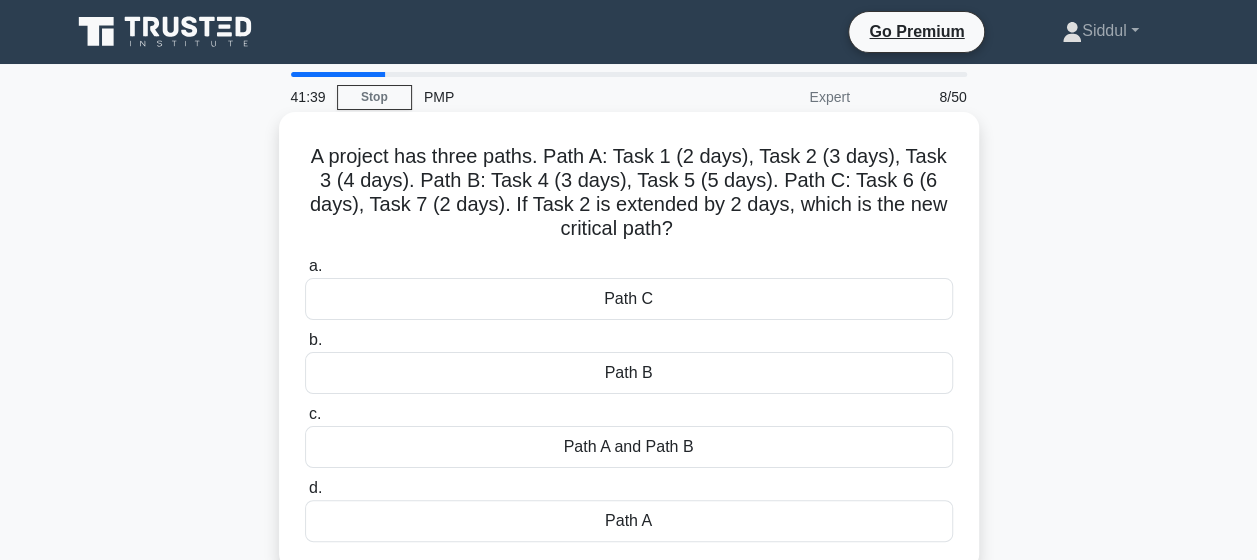 click on "Path A" at bounding box center (629, 521) 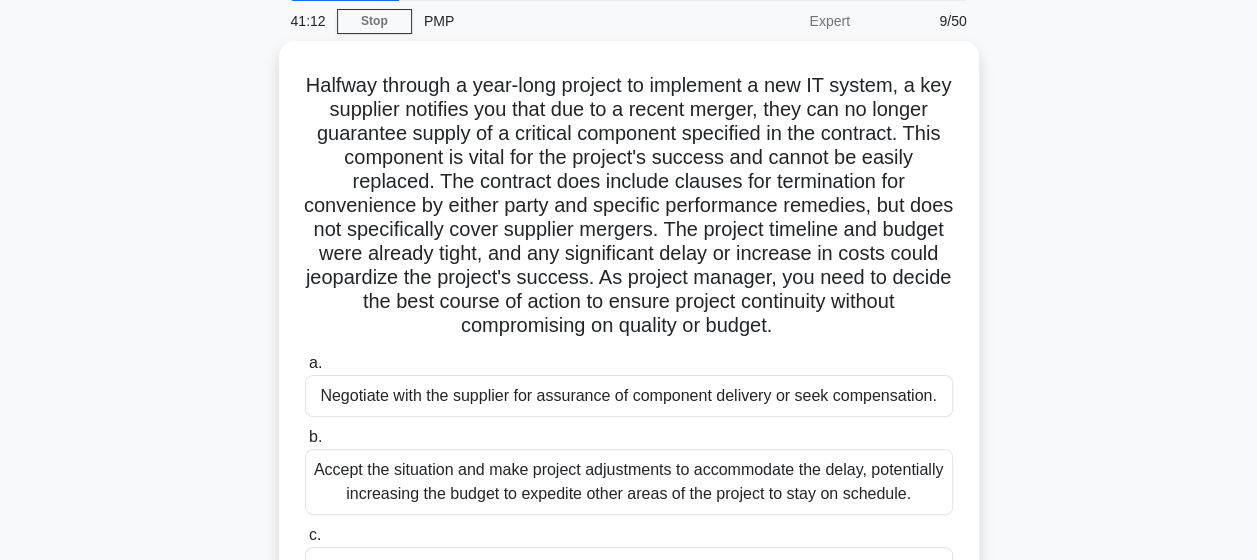 scroll, scrollTop: 77, scrollLeft: 0, axis: vertical 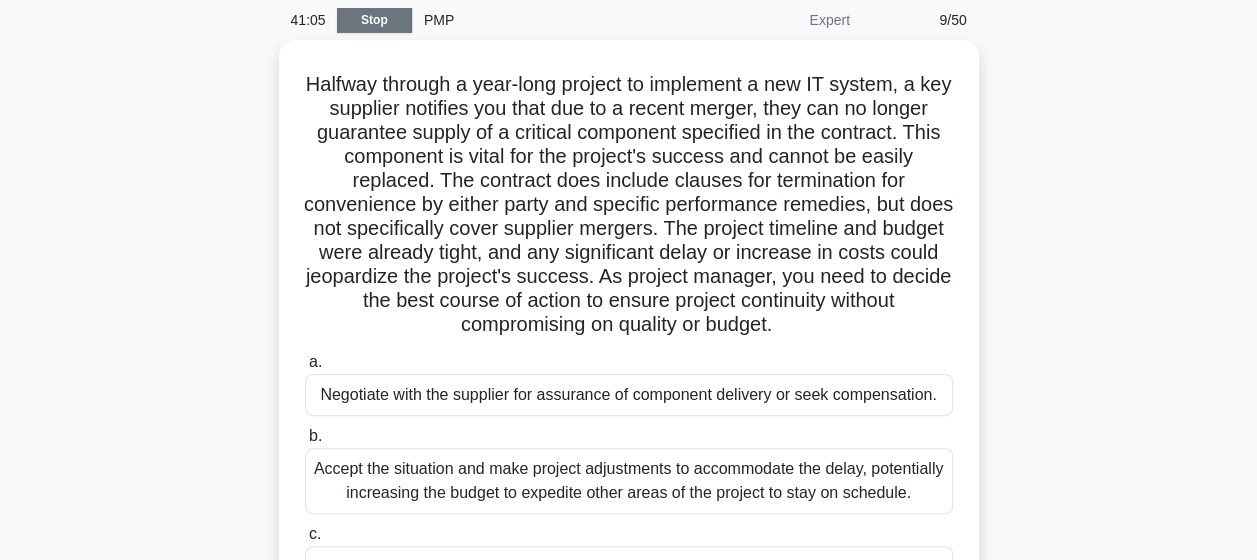 click on "Stop" at bounding box center (374, 20) 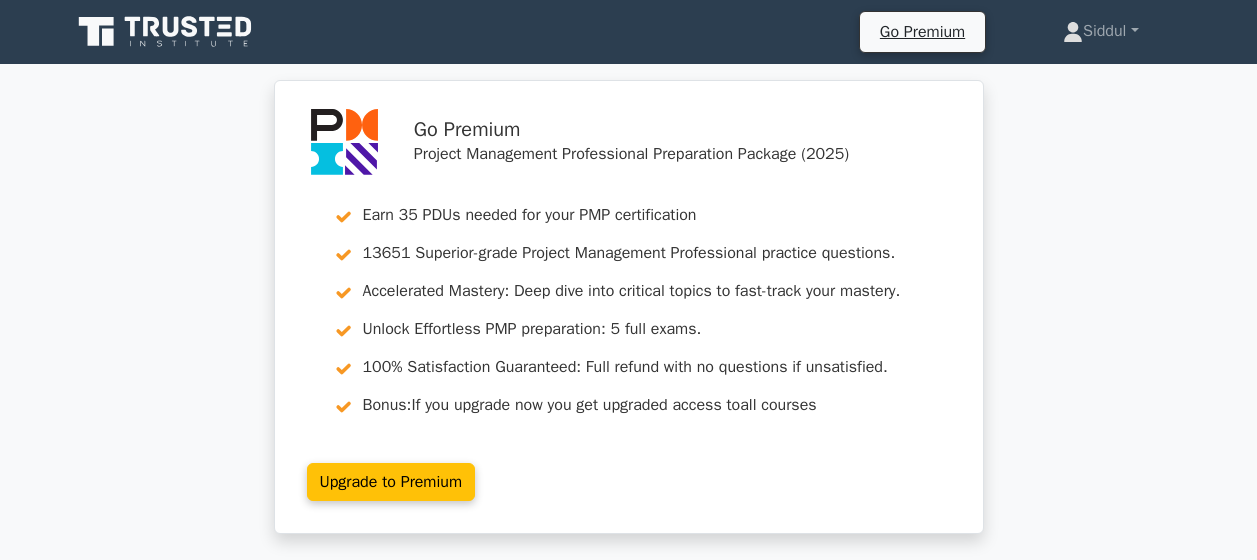 scroll, scrollTop: 0, scrollLeft: 0, axis: both 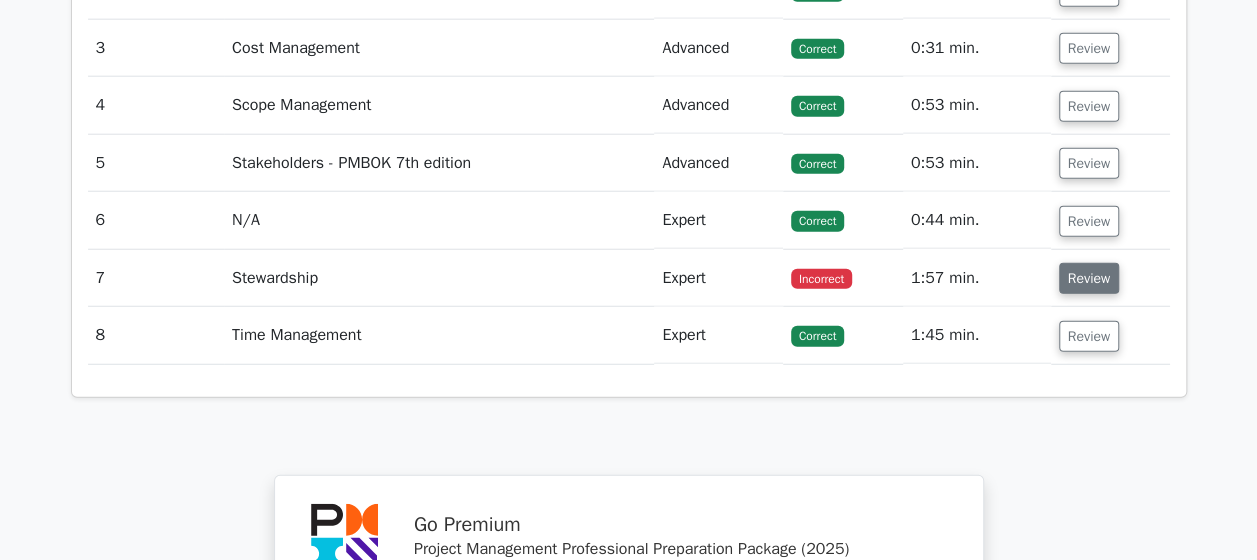 click on "Review" at bounding box center [1089, 278] 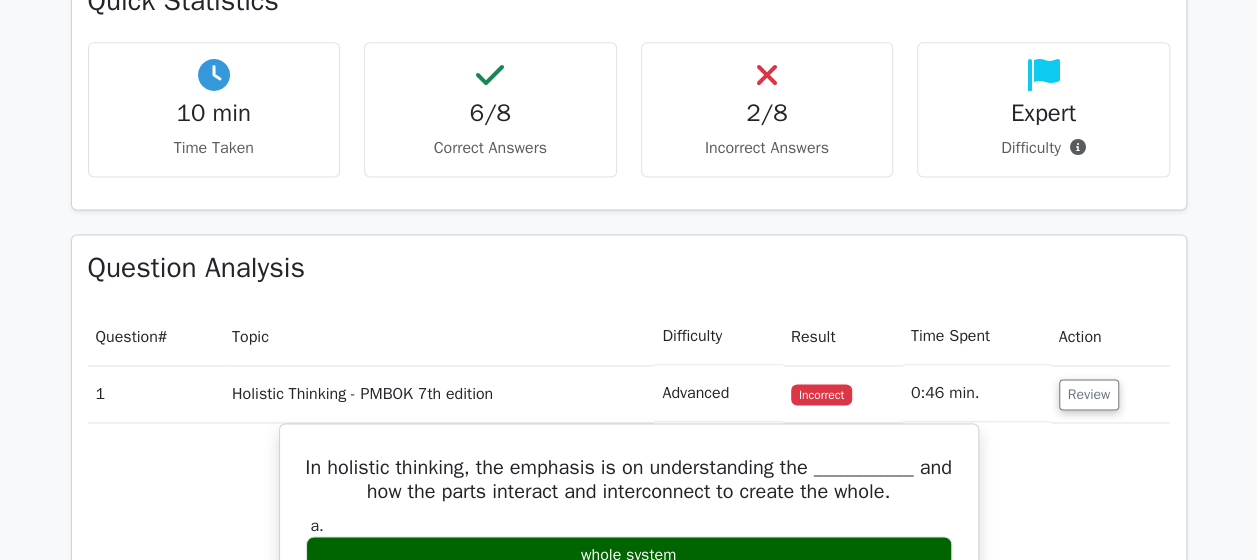 scroll, scrollTop: 1306, scrollLeft: 0, axis: vertical 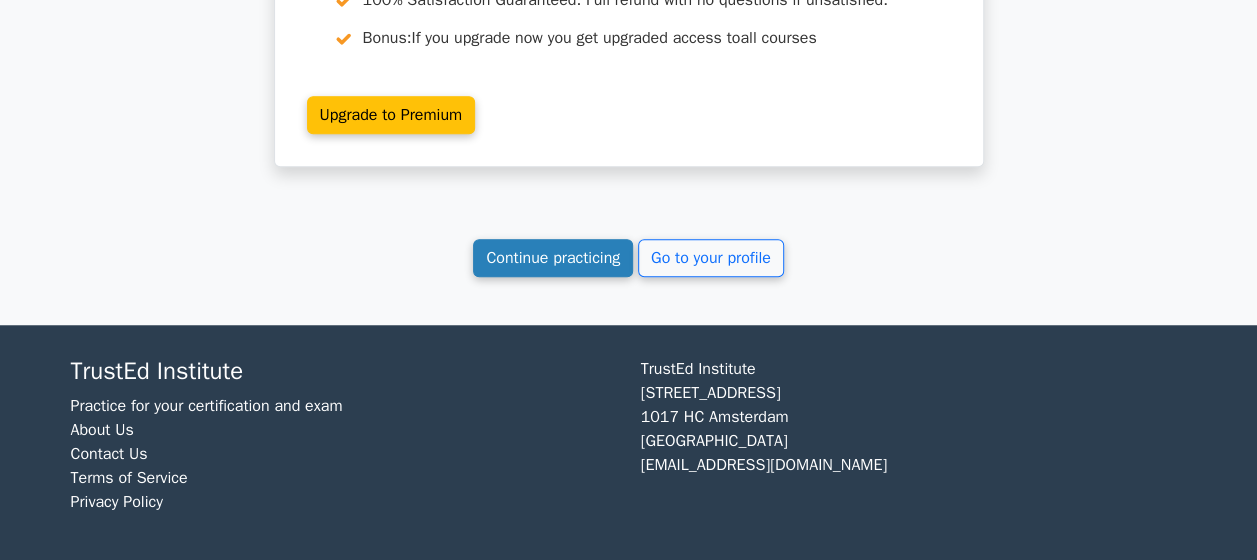 click on "Continue practicing" at bounding box center [553, 258] 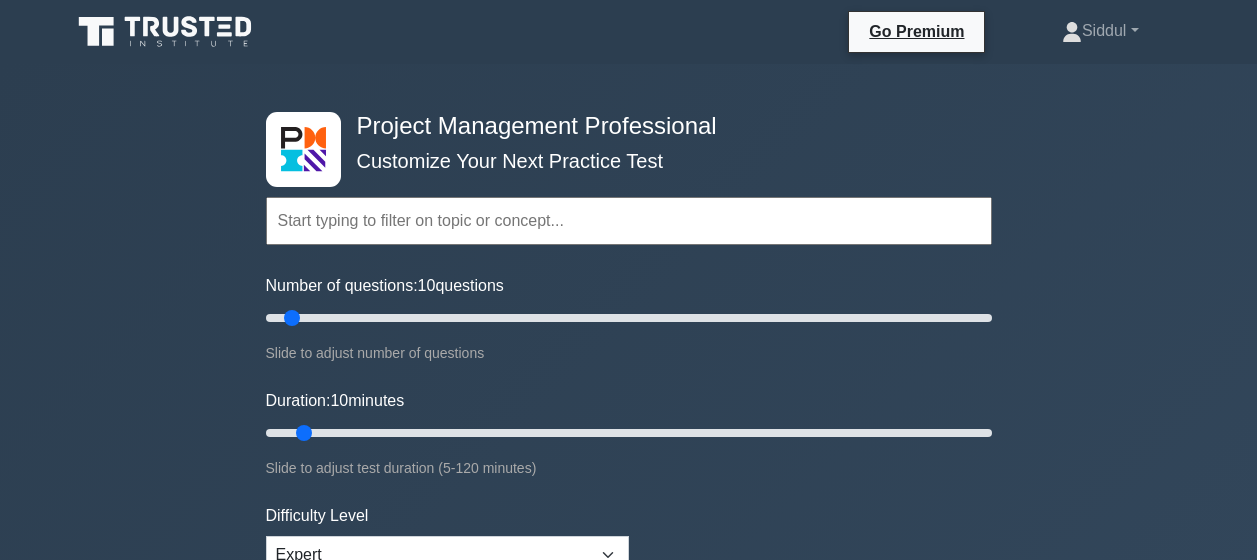 scroll, scrollTop: 0, scrollLeft: 0, axis: both 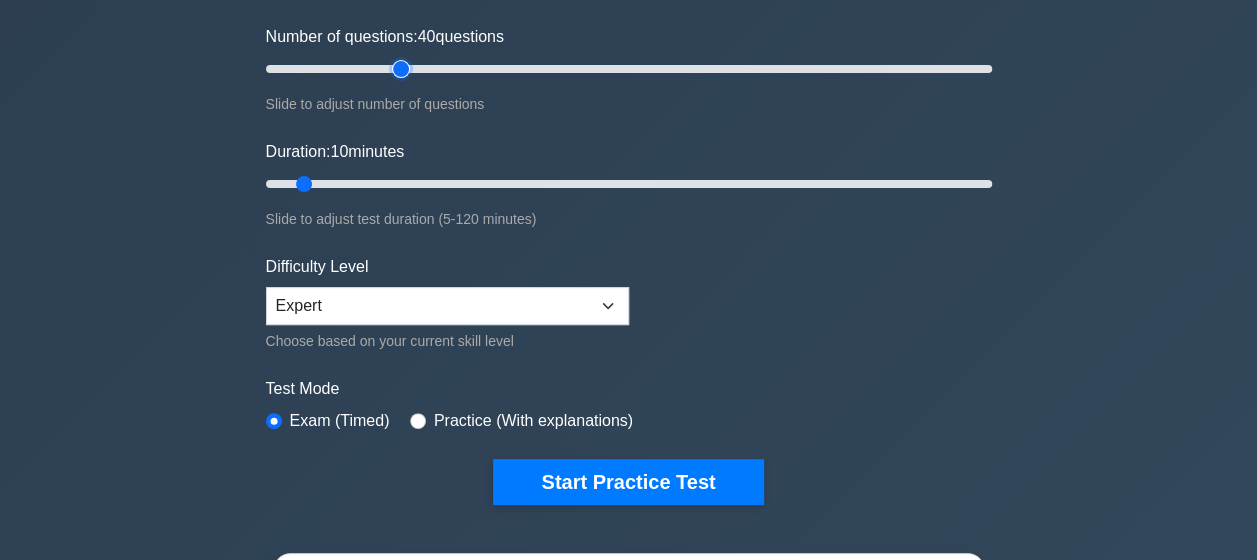 click on "Number of questions:  40  questions" at bounding box center [629, 69] 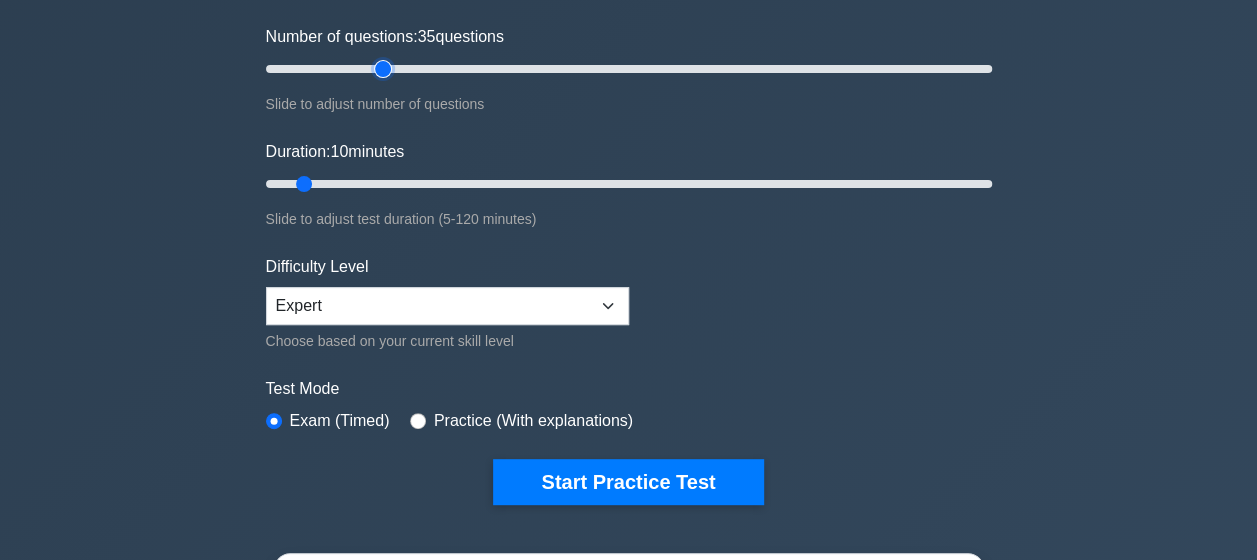 click on "Number of questions:  35  questions" at bounding box center (629, 69) 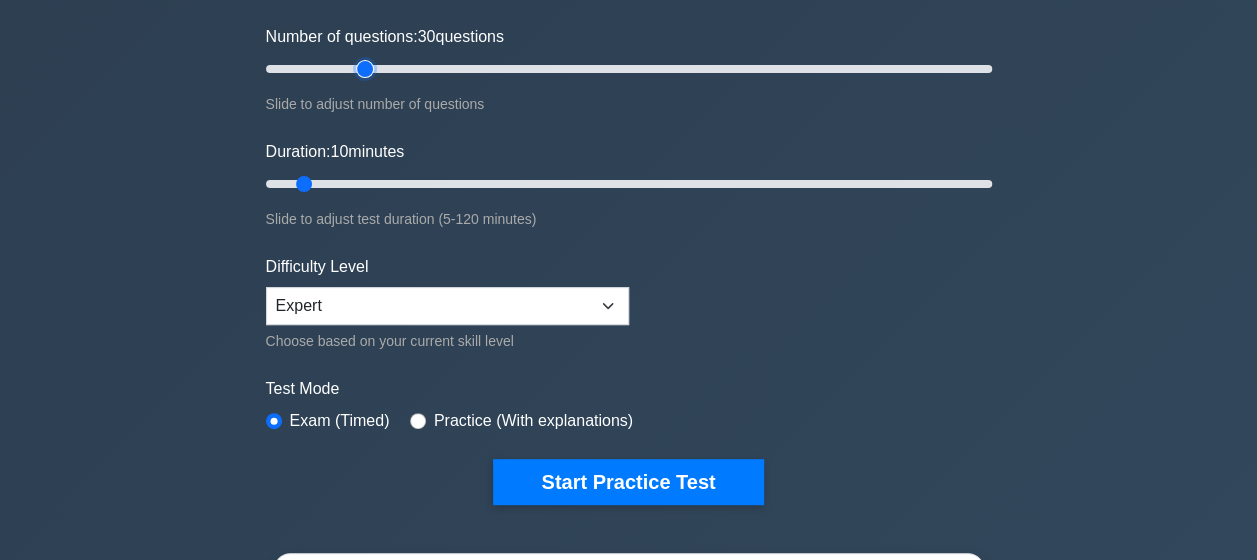 type on "30" 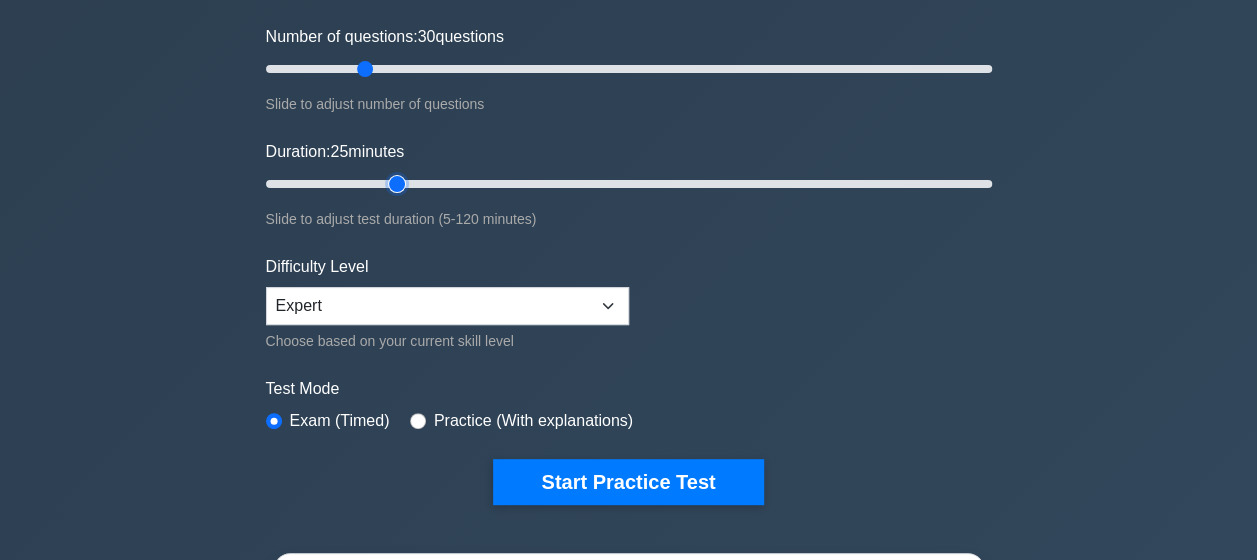 click on "Duration:  25  minutes" at bounding box center (629, 184) 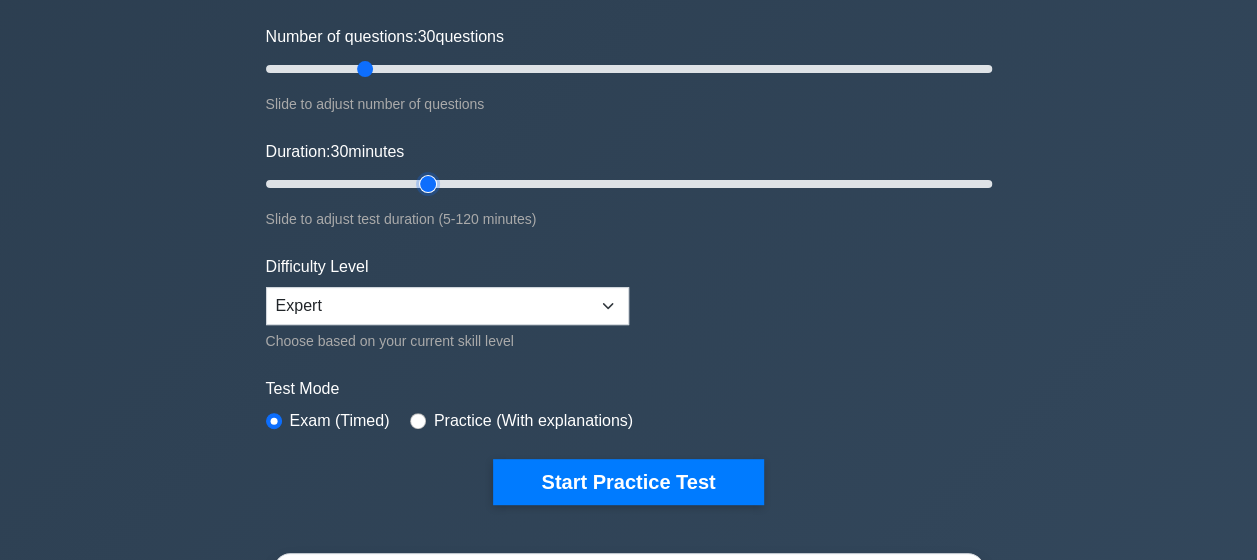 type on "30" 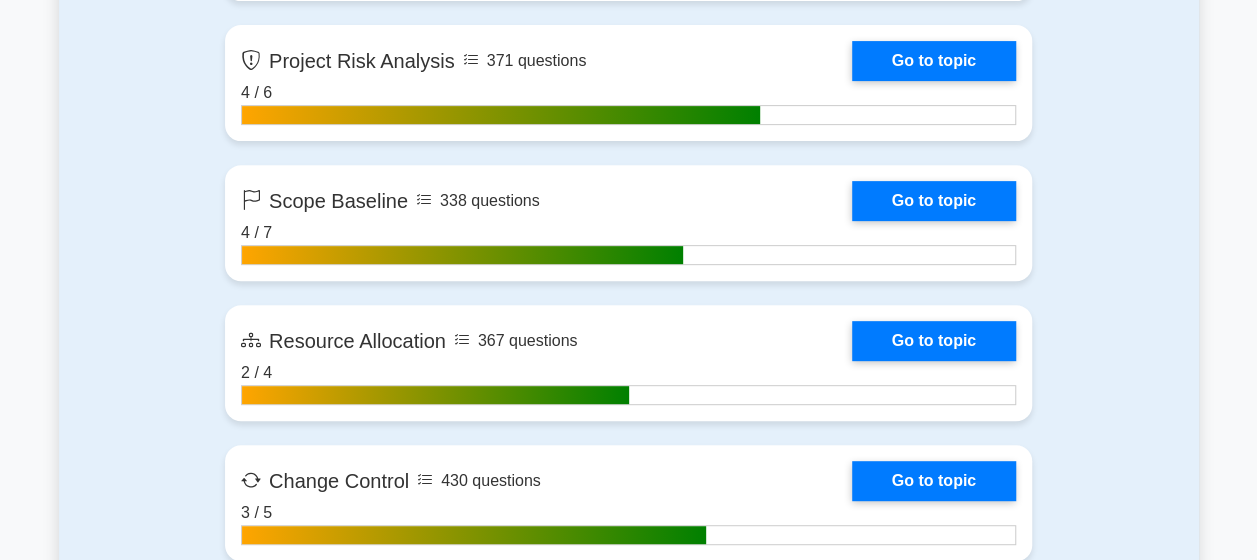 scroll, scrollTop: 4079, scrollLeft: 0, axis: vertical 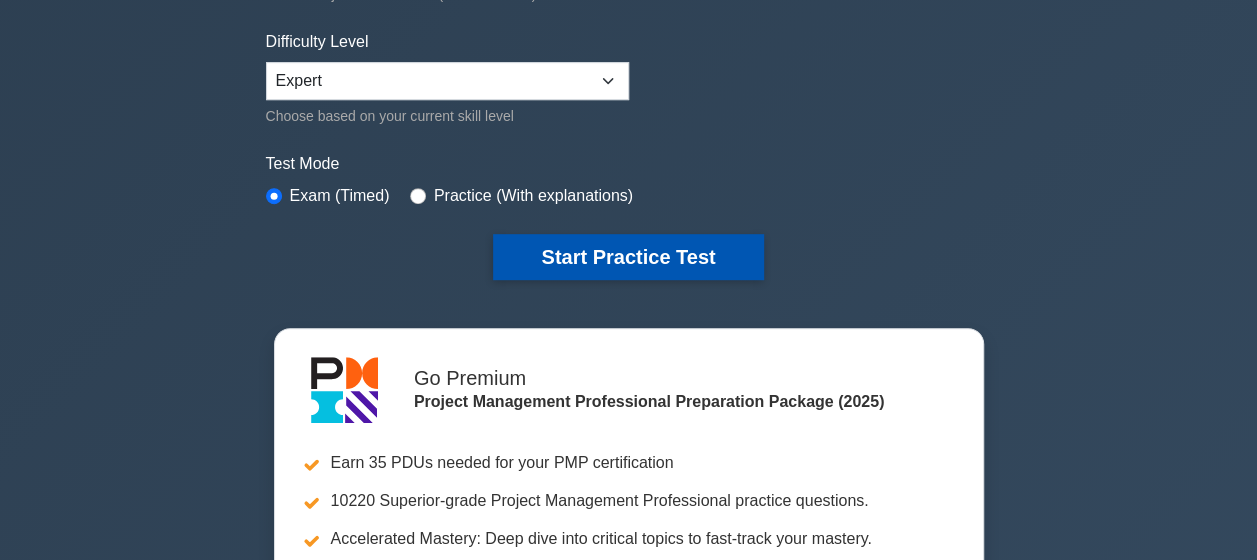 click on "Start Practice Test" at bounding box center (628, 257) 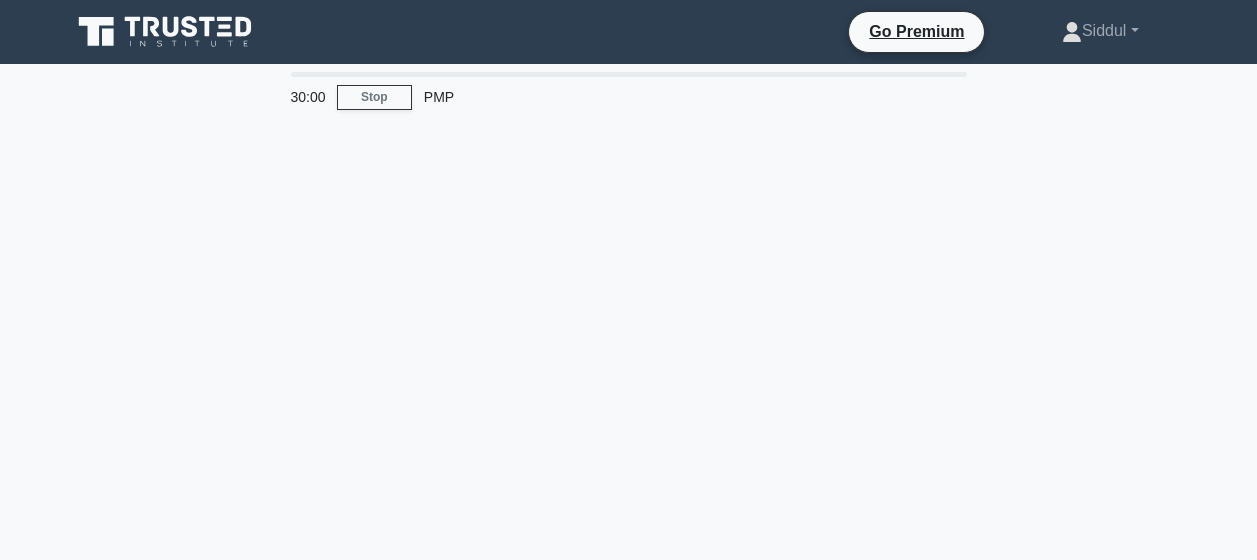 scroll, scrollTop: 0, scrollLeft: 0, axis: both 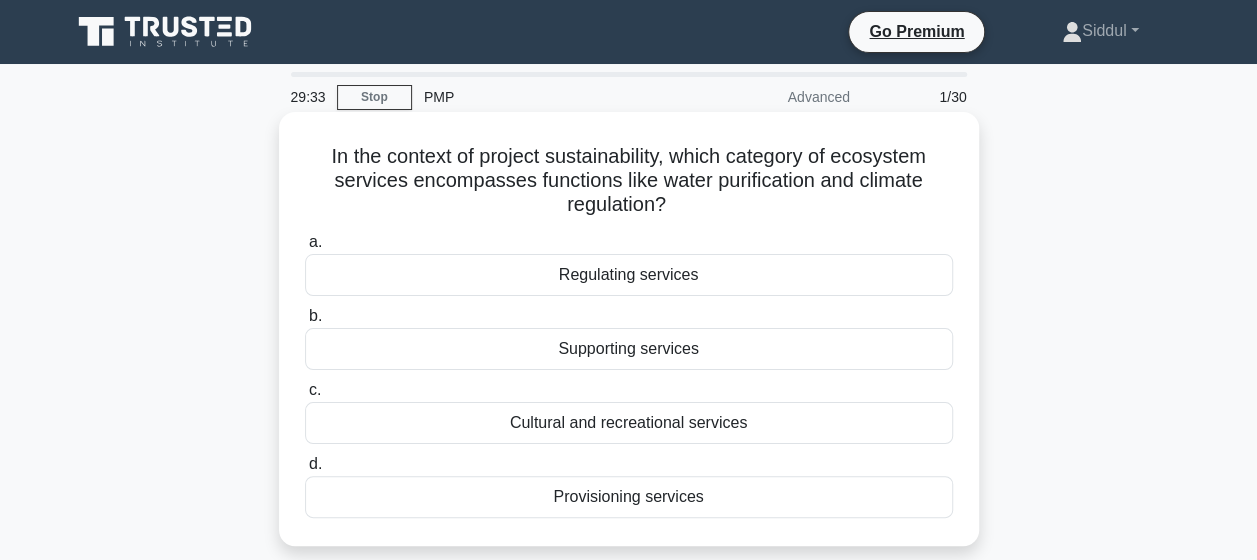 click on "Regulating services" at bounding box center [629, 275] 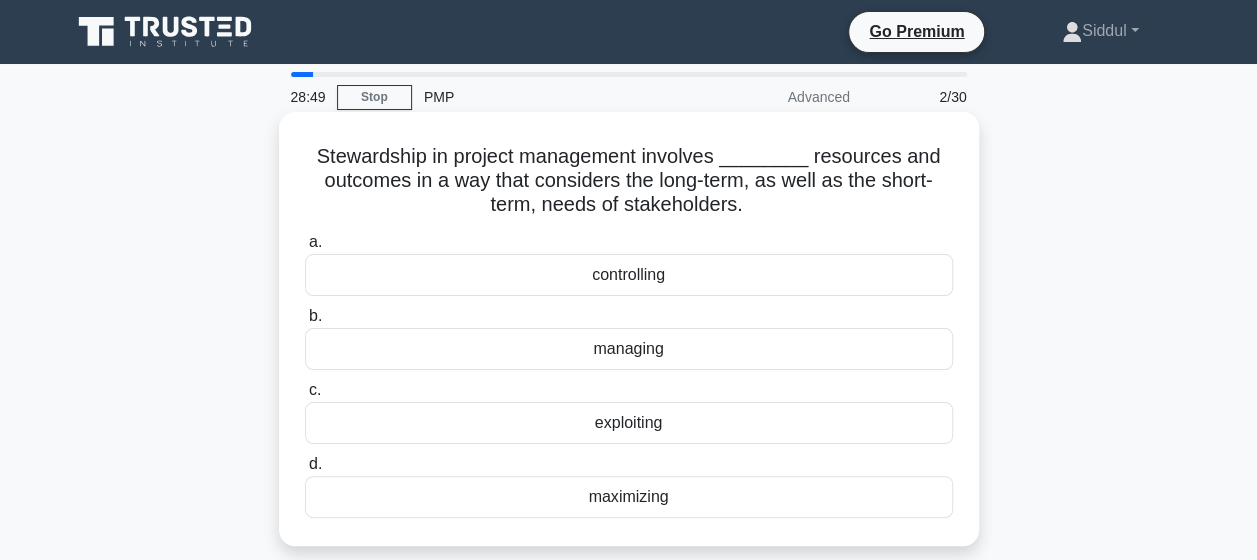 click on "managing" at bounding box center (629, 349) 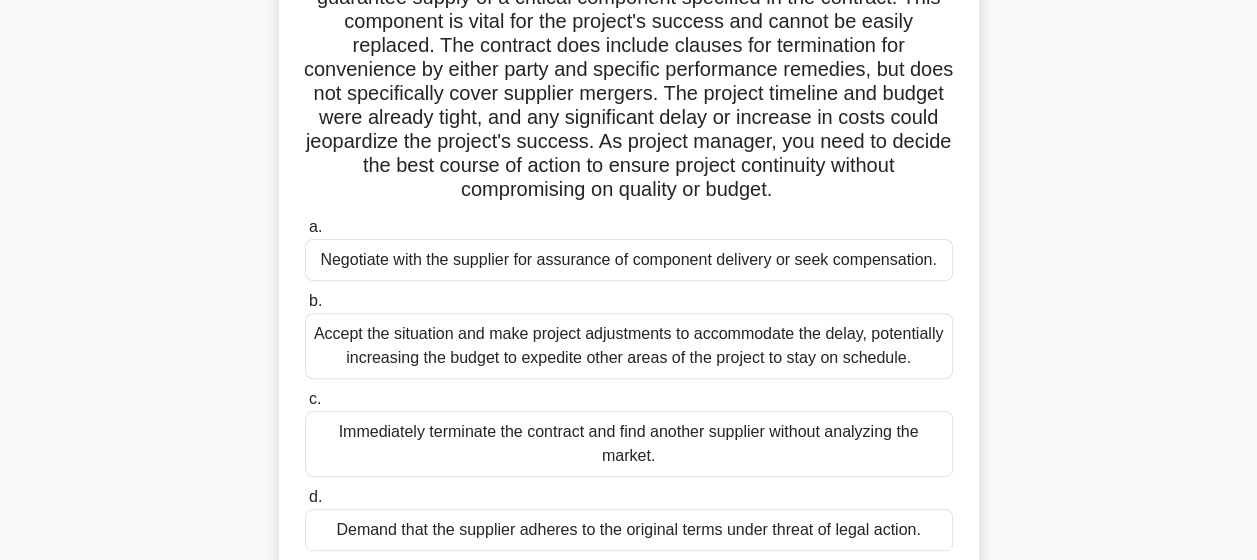 scroll, scrollTop: 209, scrollLeft: 0, axis: vertical 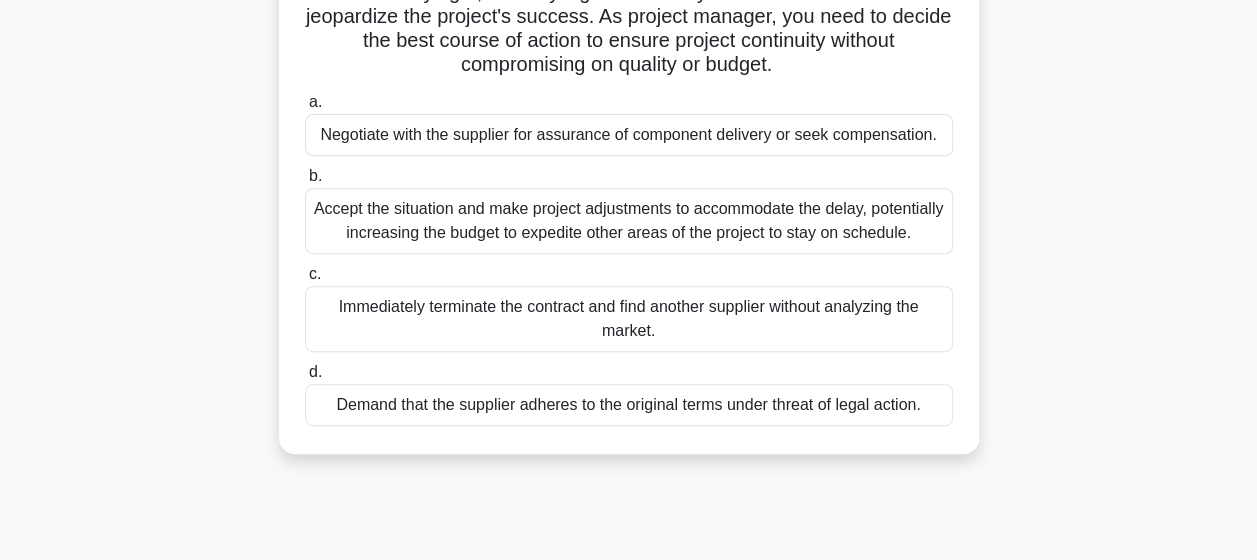 click on "Demand that the supplier adheres to the original terms under threat of legal action." at bounding box center (629, 405) 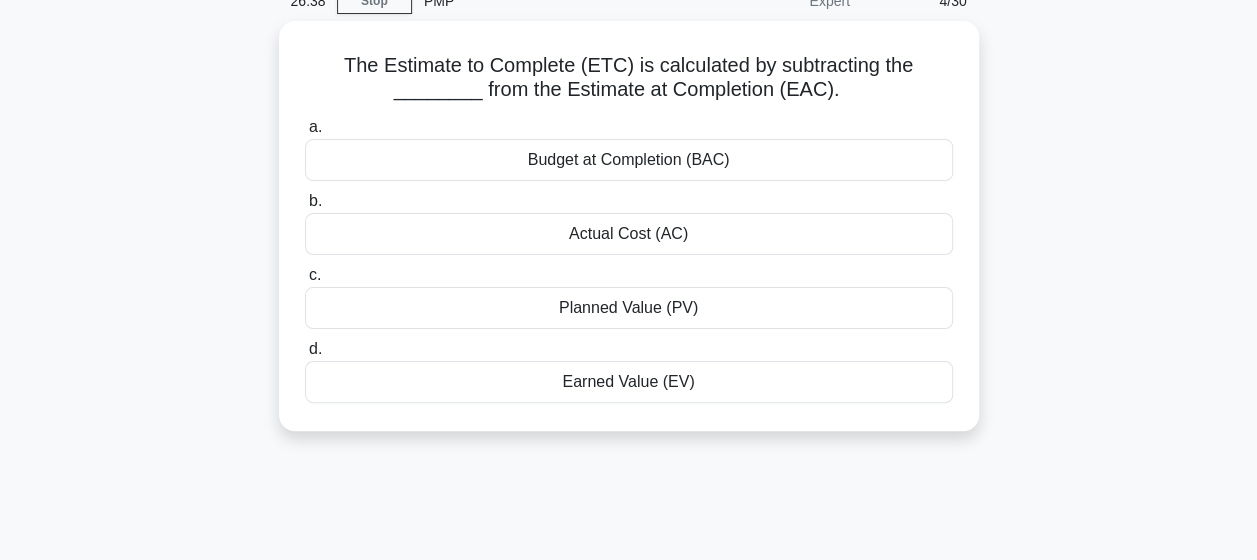 scroll, scrollTop: 2, scrollLeft: 0, axis: vertical 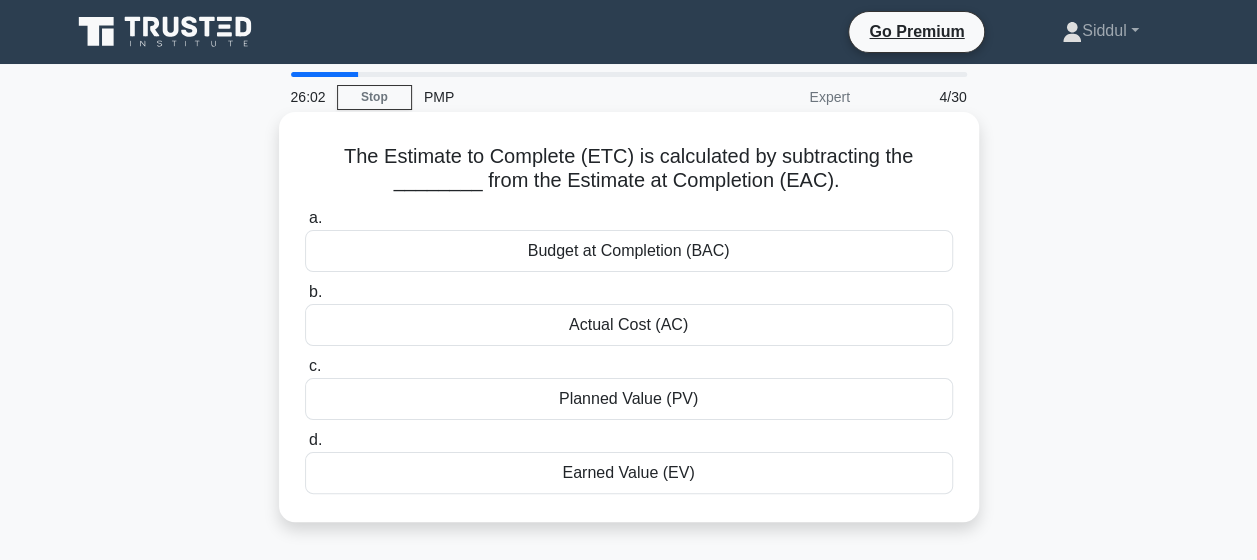click on "Actual Cost (AC)" at bounding box center (629, 325) 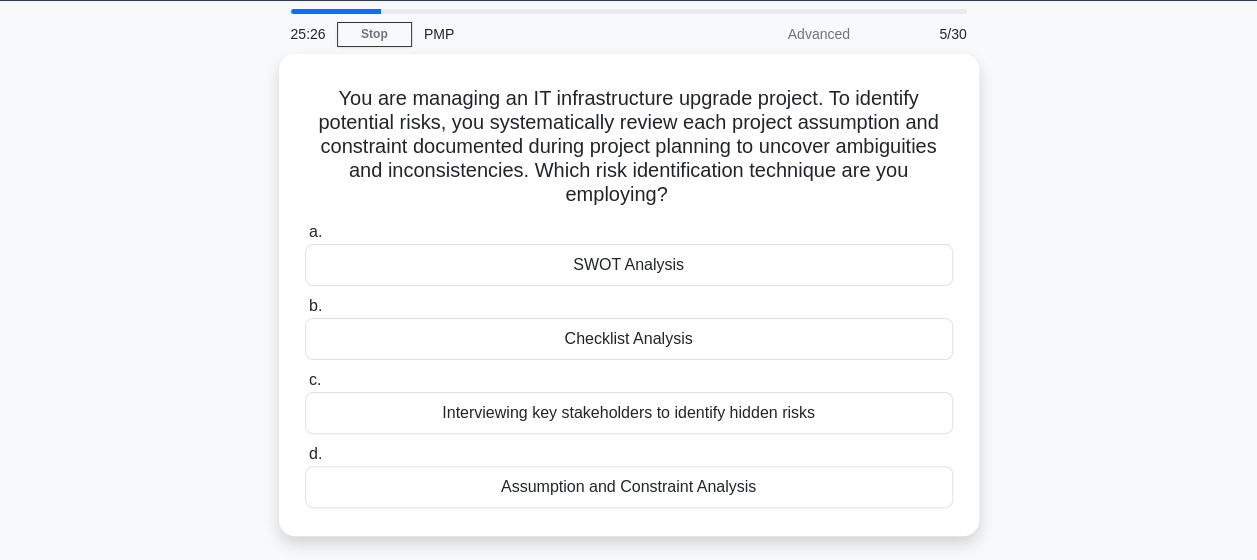 scroll, scrollTop: 66, scrollLeft: 0, axis: vertical 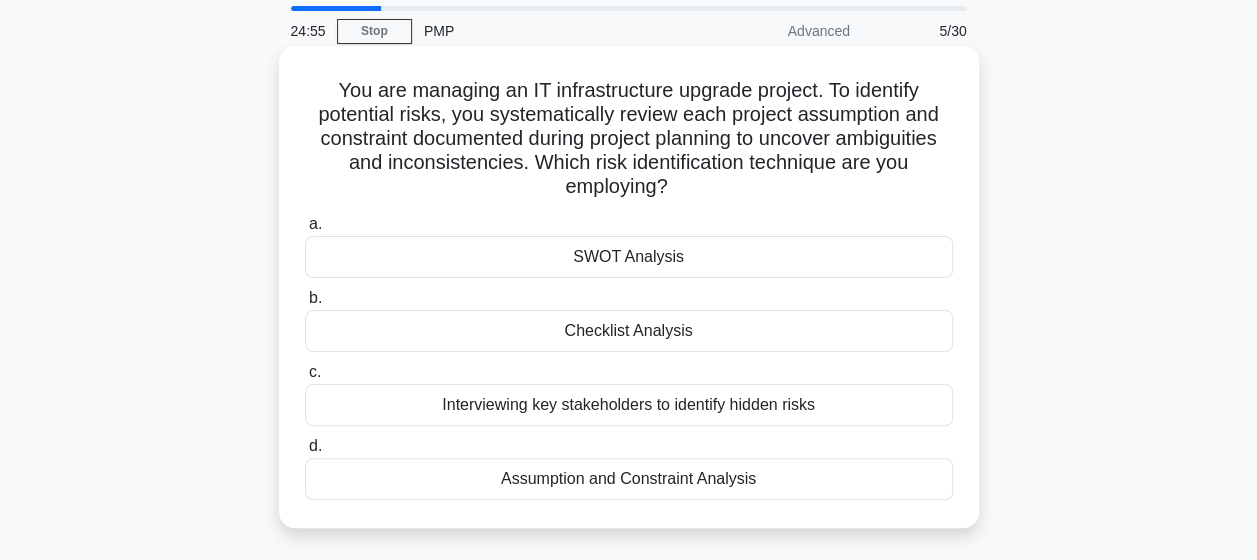 click on "Assumption and Constraint Analysis" at bounding box center [629, 479] 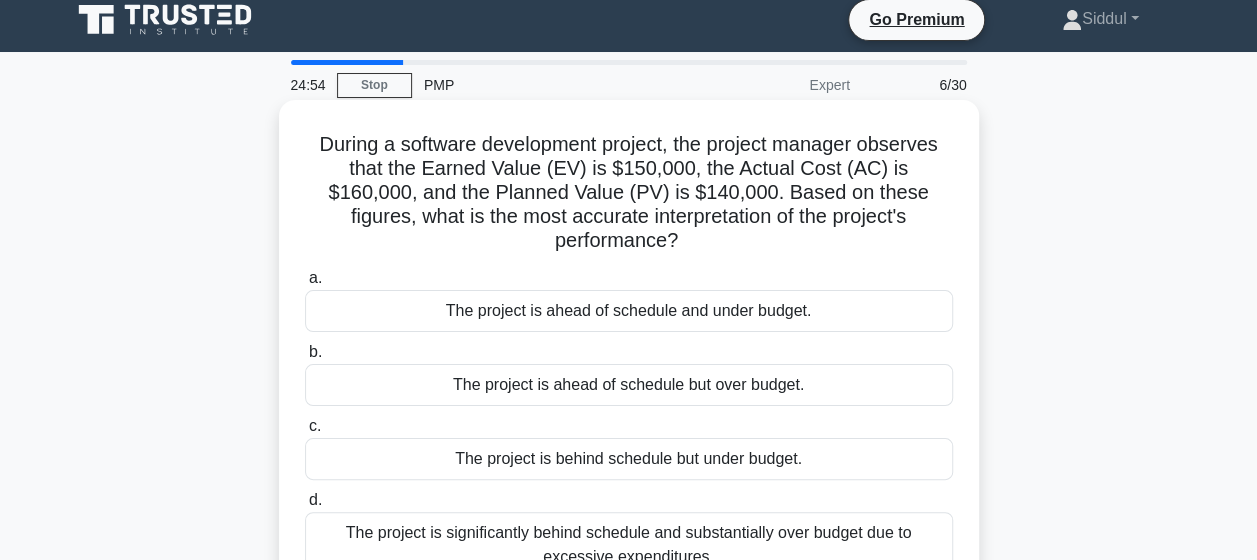 scroll, scrollTop: 0, scrollLeft: 0, axis: both 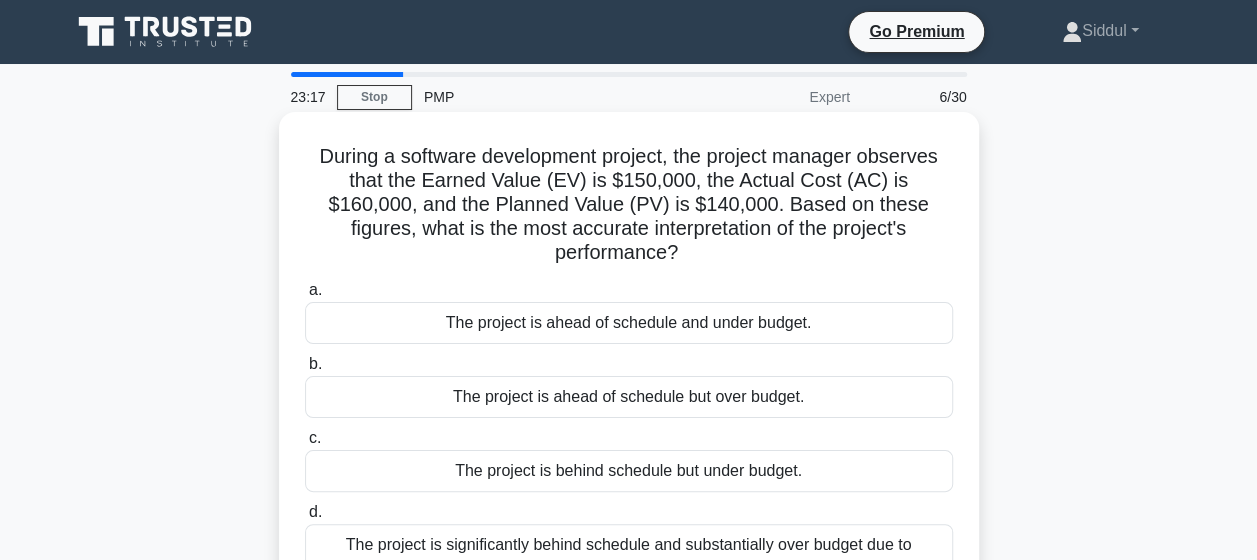 click on "The project is ahead of schedule but over budget." at bounding box center (629, 397) 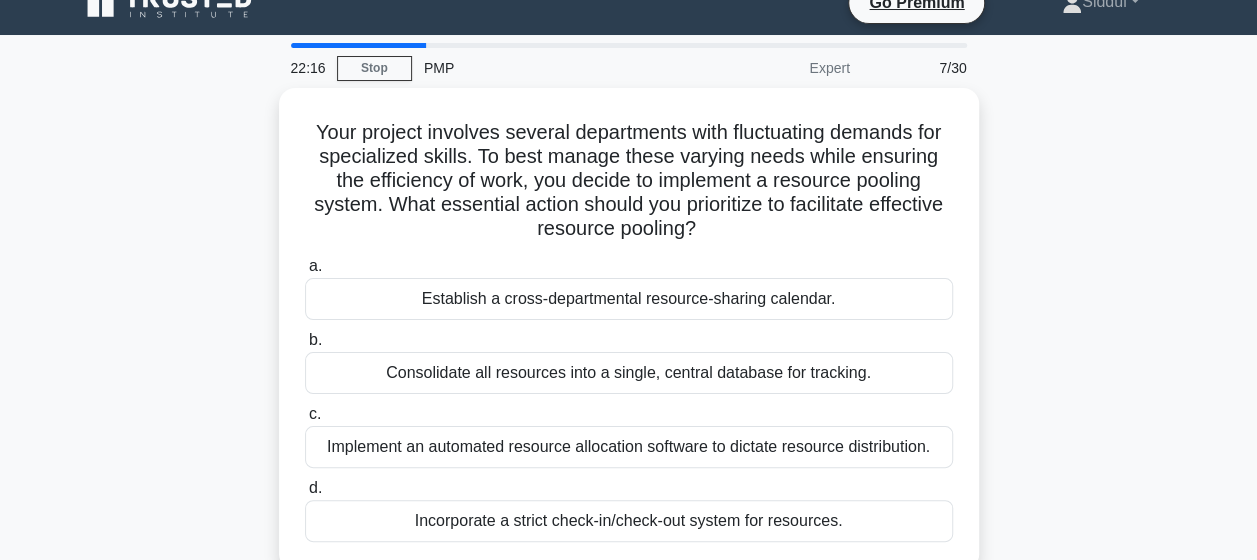 scroll, scrollTop: 30, scrollLeft: 0, axis: vertical 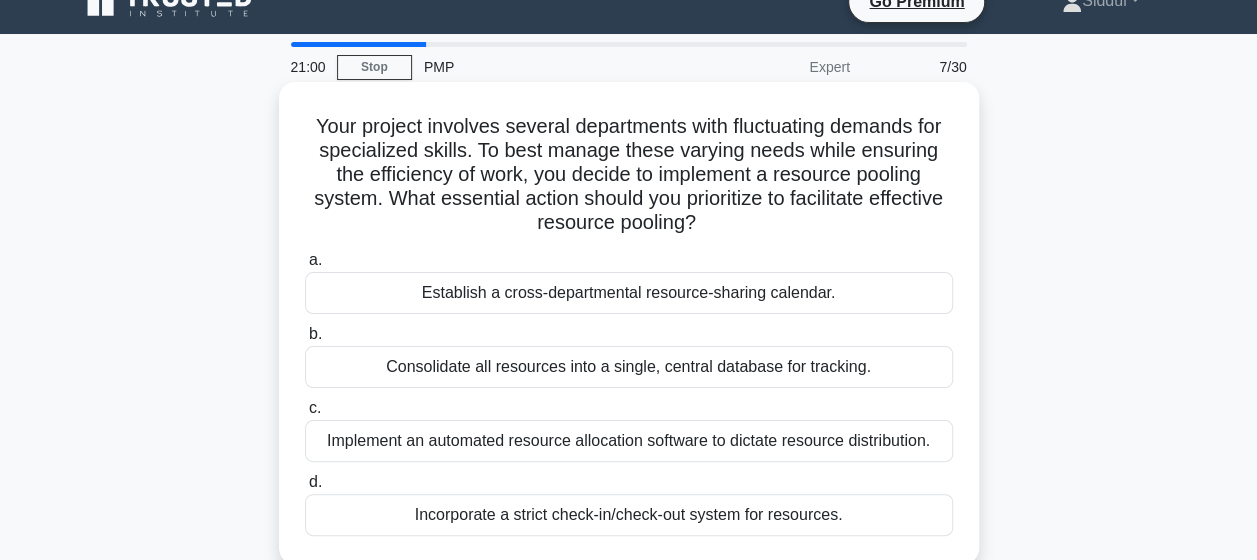 click on "Implement an automated resource allocation software to dictate resource distribution." at bounding box center (629, 441) 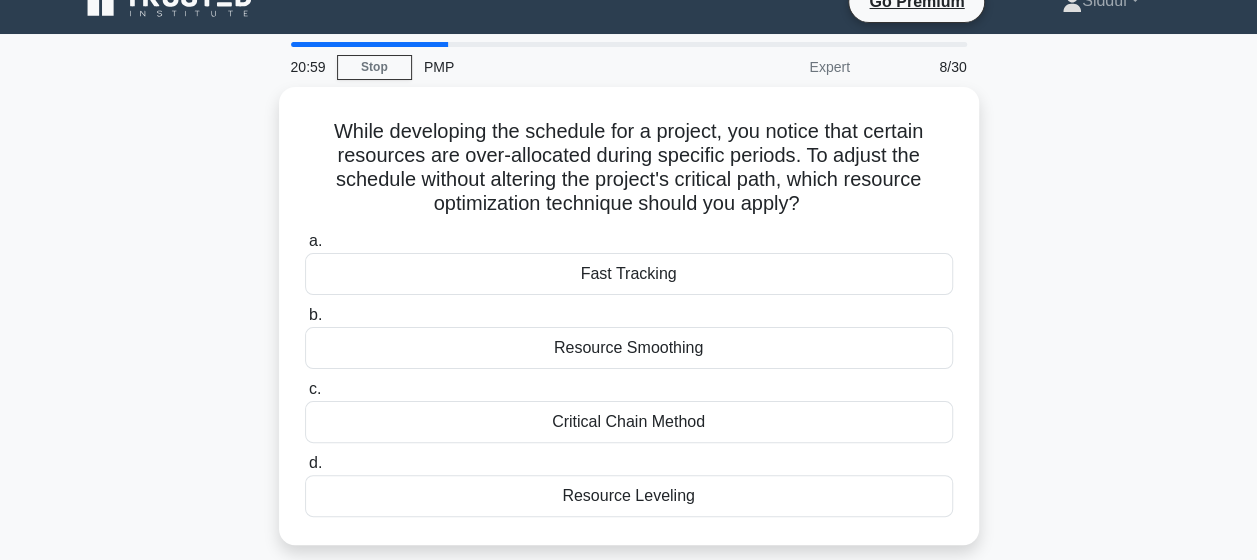 scroll, scrollTop: 0, scrollLeft: 0, axis: both 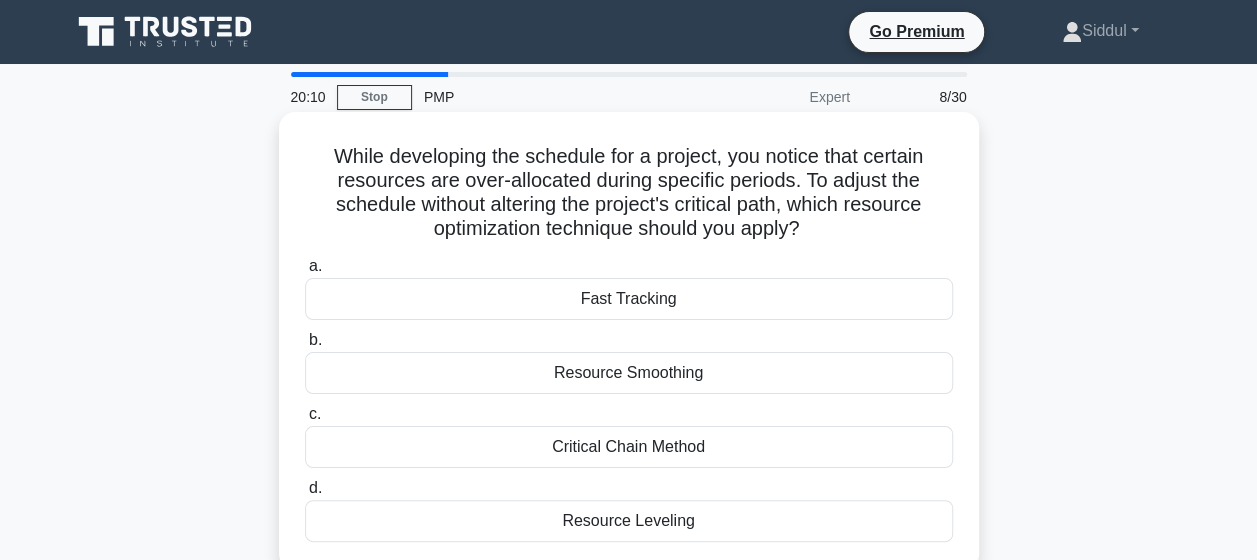 click on "Resource Smoothing" at bounding box center (629, 373) 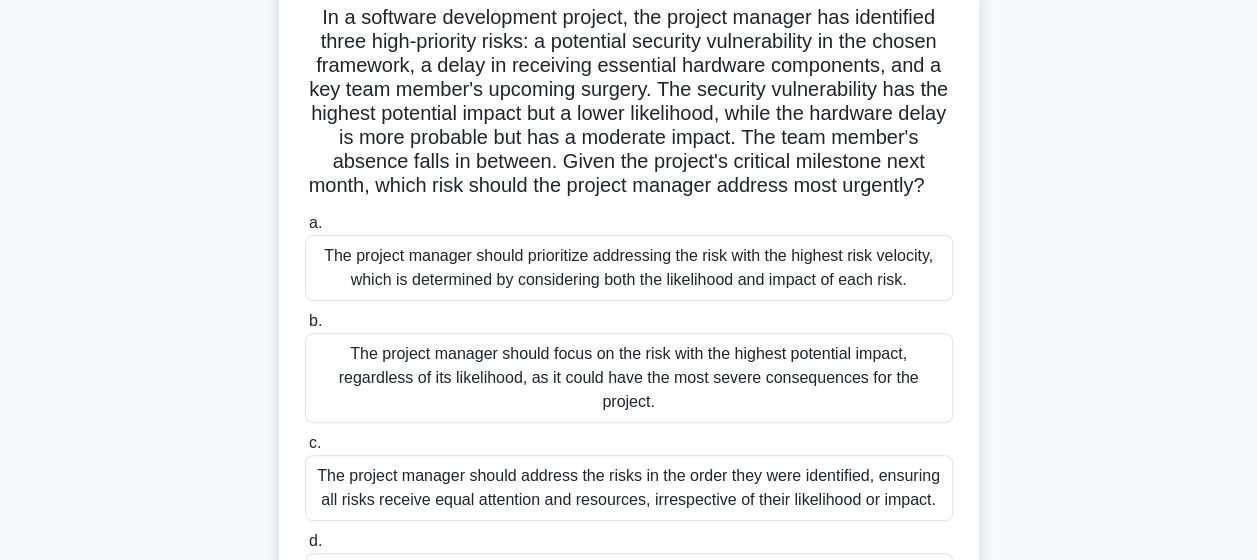 scroll, scrollTop: 146, scrollLeft: 0, axis: vertical 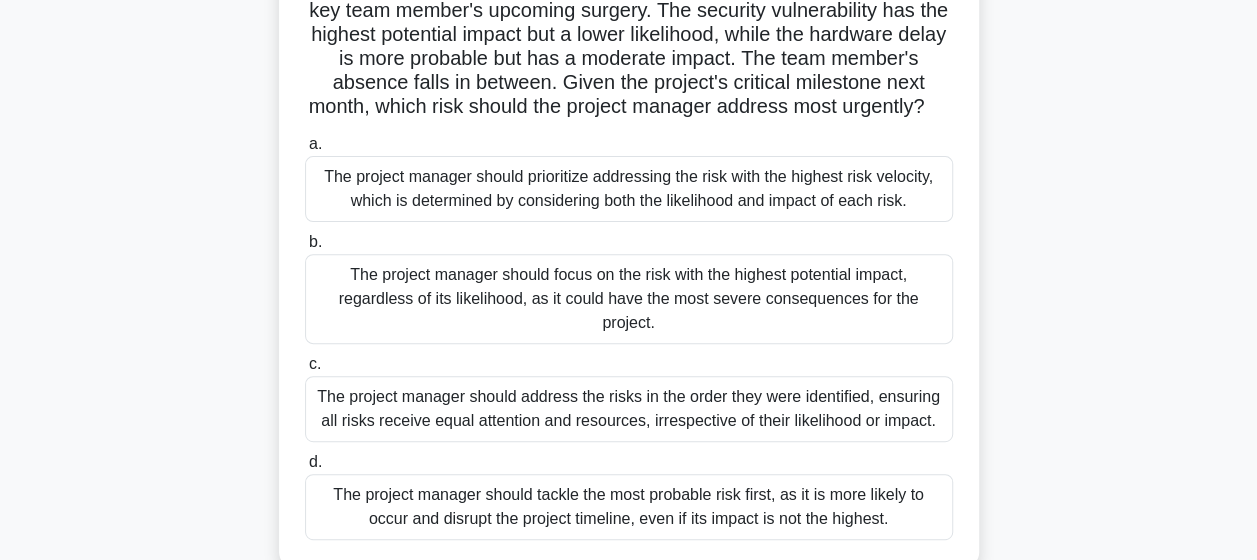 drag, startPoint x: 1256, startPoint y: 341, endPoint x: 1259, endPoint y: 364, distance: 23.194826 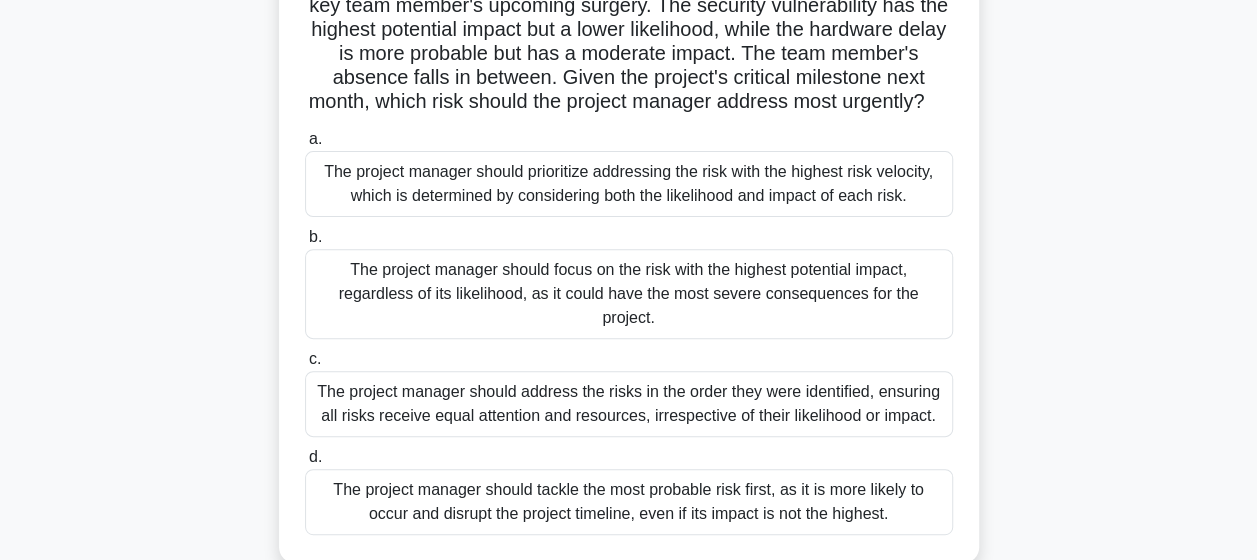 click on "The project manager should prioritize addressing the risk with the highest risk velocity, which is determined by considering both the likelihood and impact of each risk." at bounding box center (629, 184) 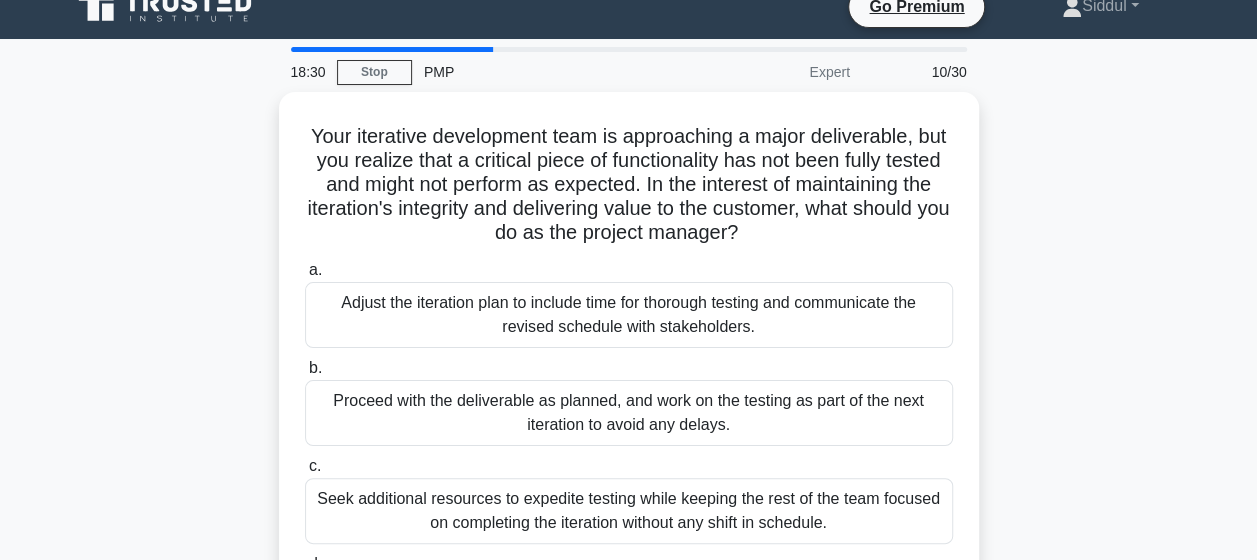scroll, scrollTop: 0, scrollLeft: 0, axis: both 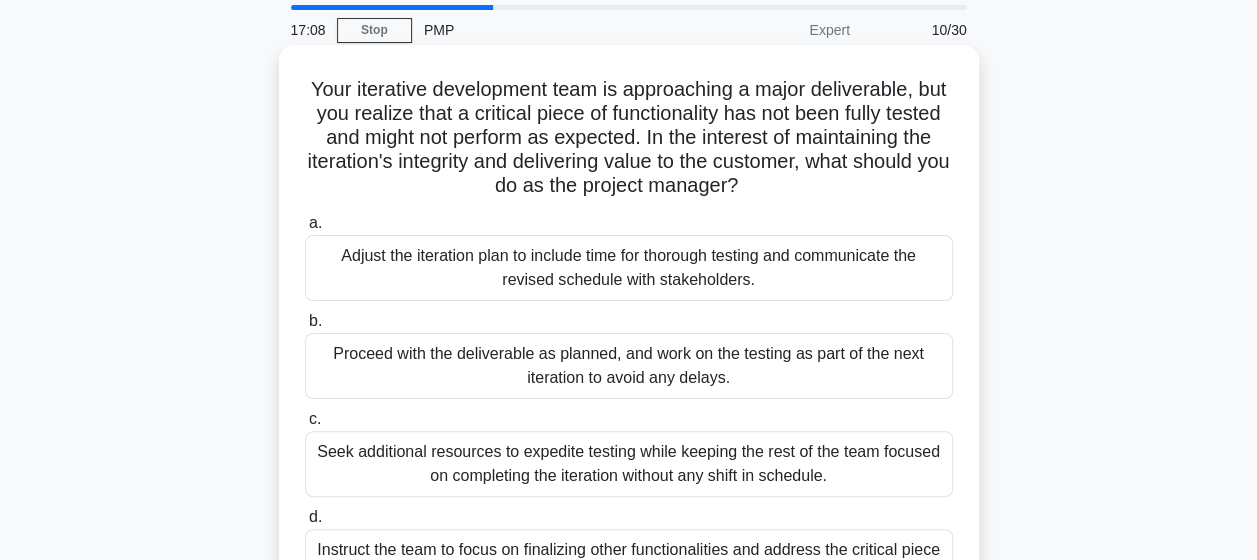 click on "Proceed with the deliverable as planned, and work on the testing as part of the next iteration to avoid any delays." at bounding box center (629, 366) 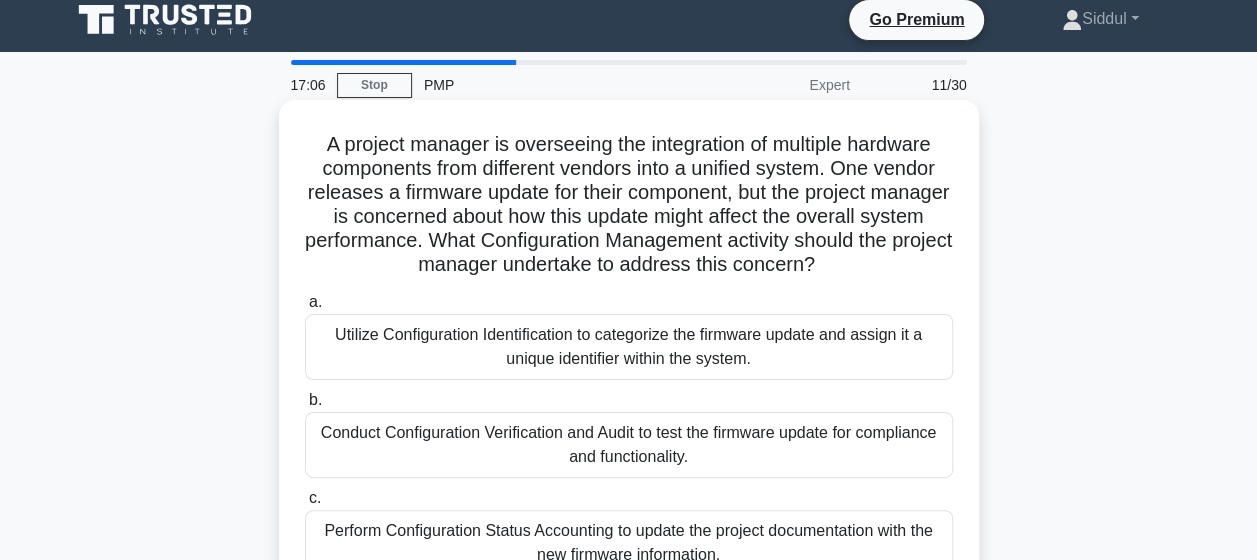 scroll, scrollTop: 0, scrollLeft: 0, axis: both 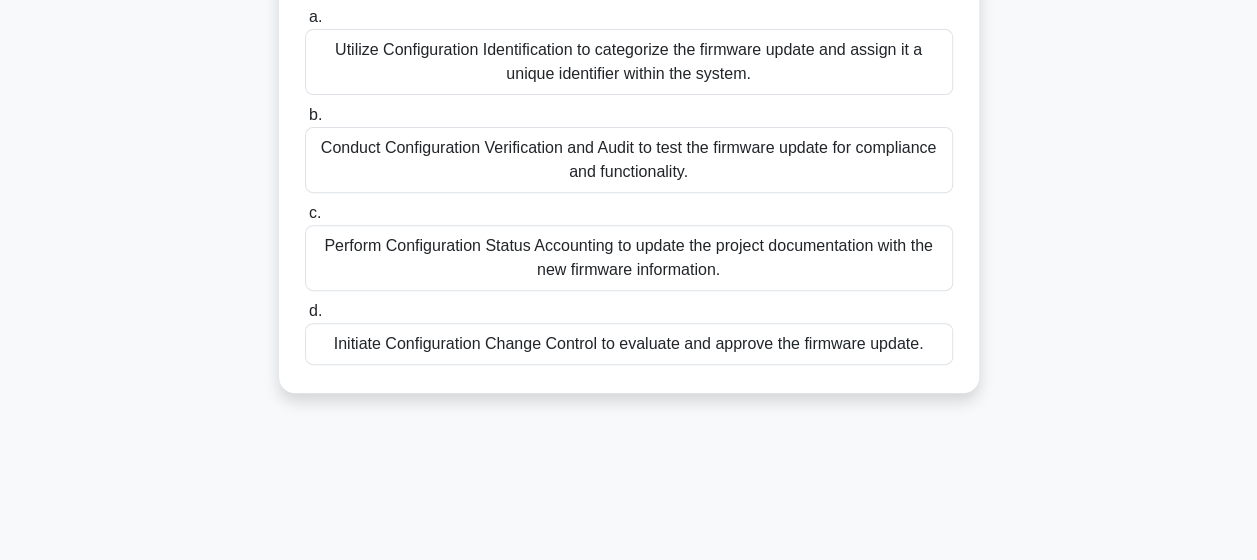 click on "Initiate Configuration Change Control to evaluate and approve the firmware update." at bounding box center [629, 344] 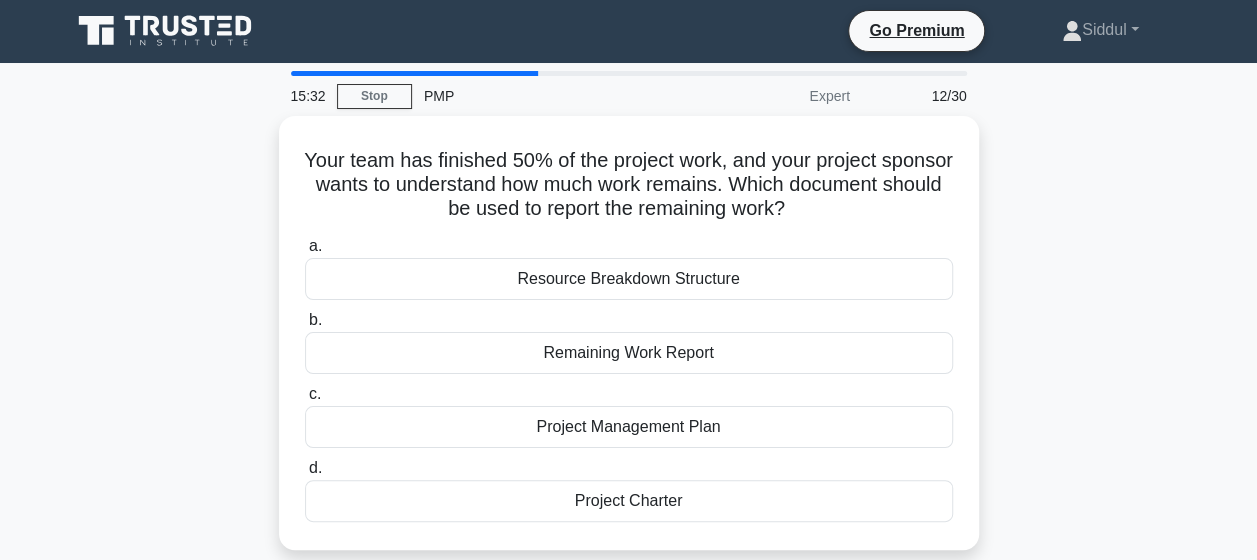 scroll, scrollTop: 0, scrollLeft: 0, axis: both 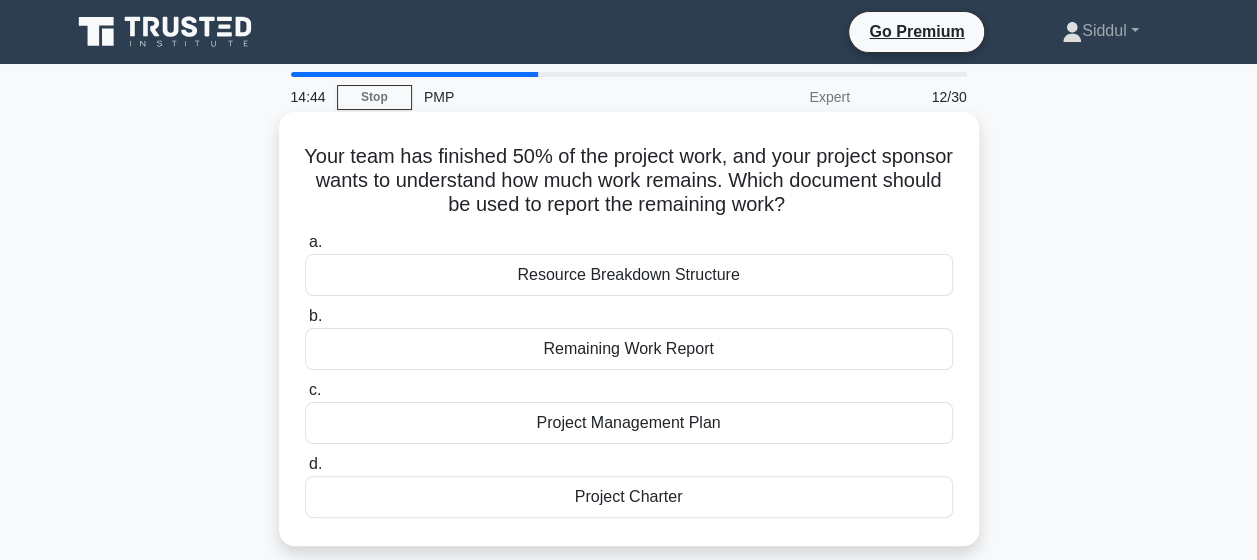 click on "Remaining Work Report" at bounding box center [629, 349] 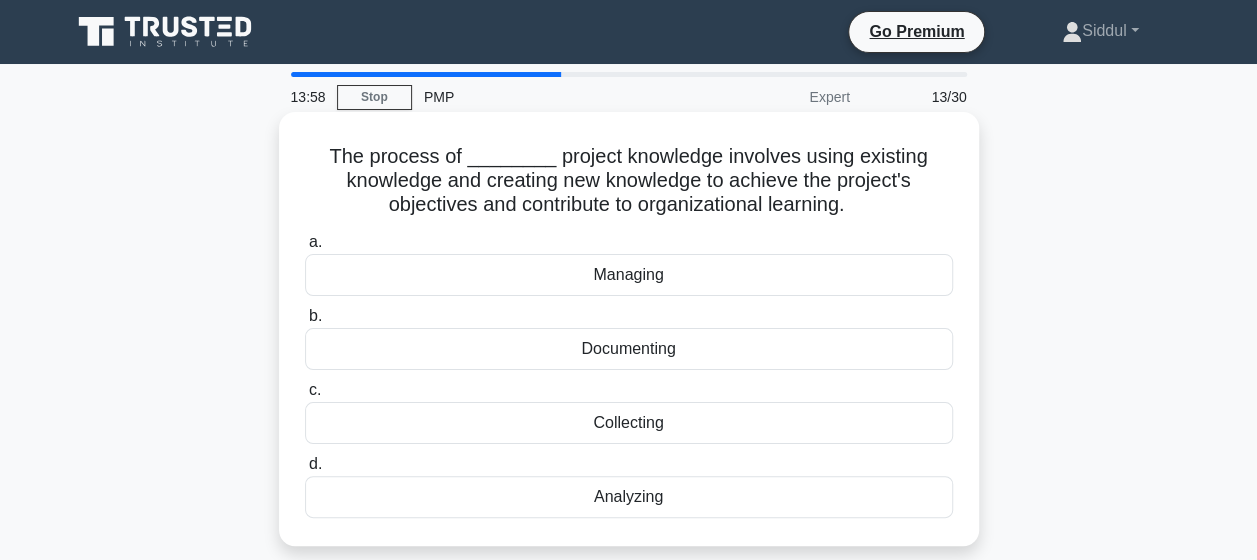 click on "Documenting" at bounding box center (629, 349) 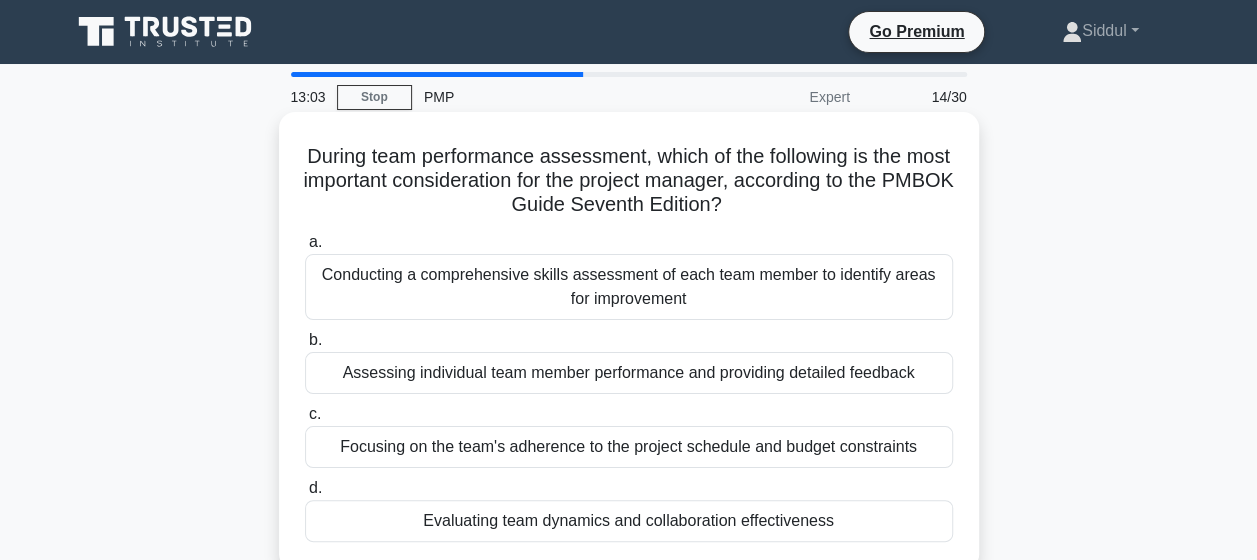 click on "Conducting a comprehensive skills assessment of each team member to identify areas for improvement" at bounding box center [629, 287] 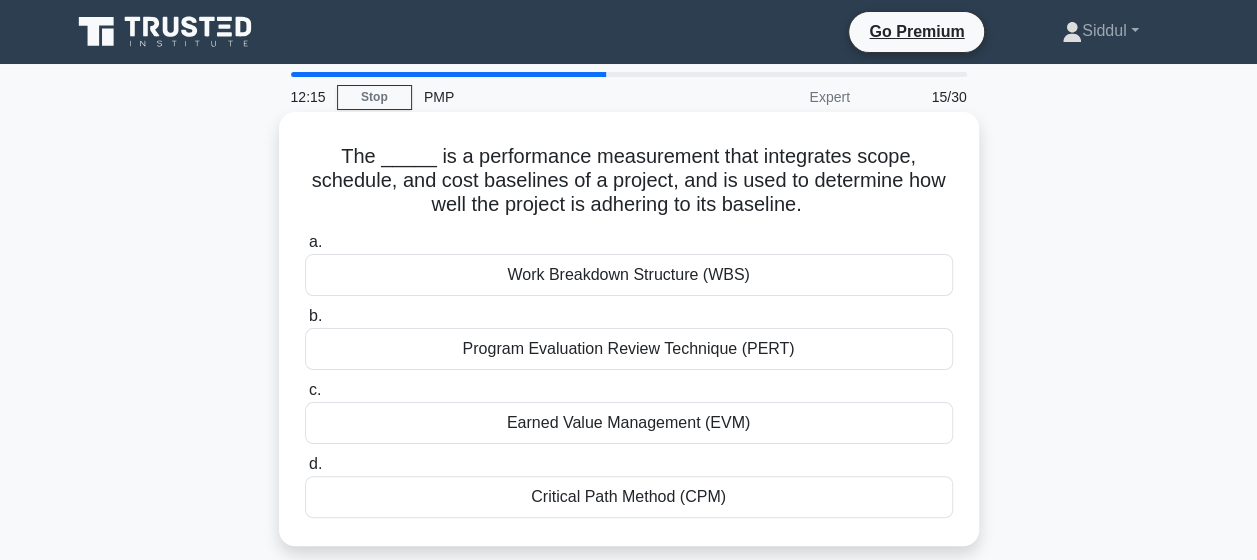 click on "Work Breakdown Structure (WBS)" at bounding box center (629, 275) 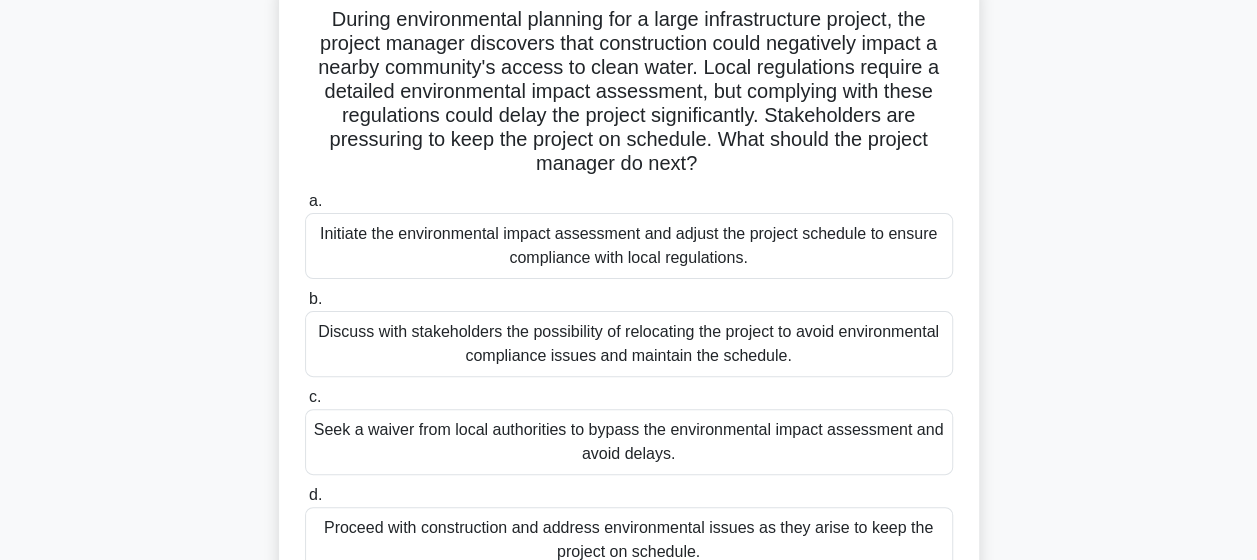 scroll, scrollTop: 143, scrollLeft: 0, axis: vertical 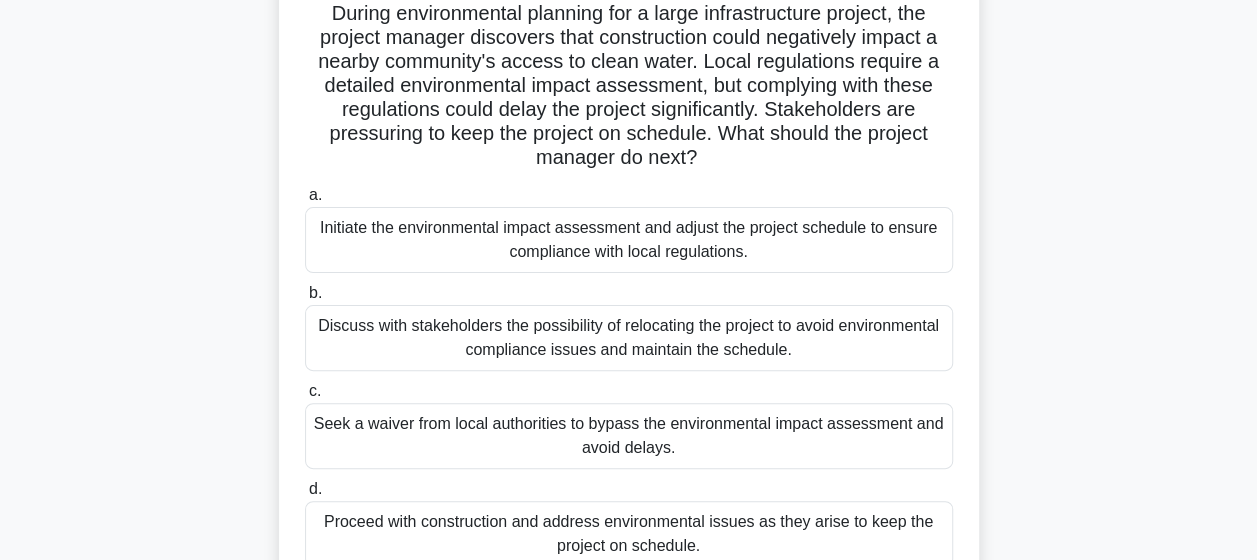 click on "Discuss with stakeholders the possibility of relocating the project to avoid environmental compliance issues and maintain the schedule." at bounding box center (629, 338) 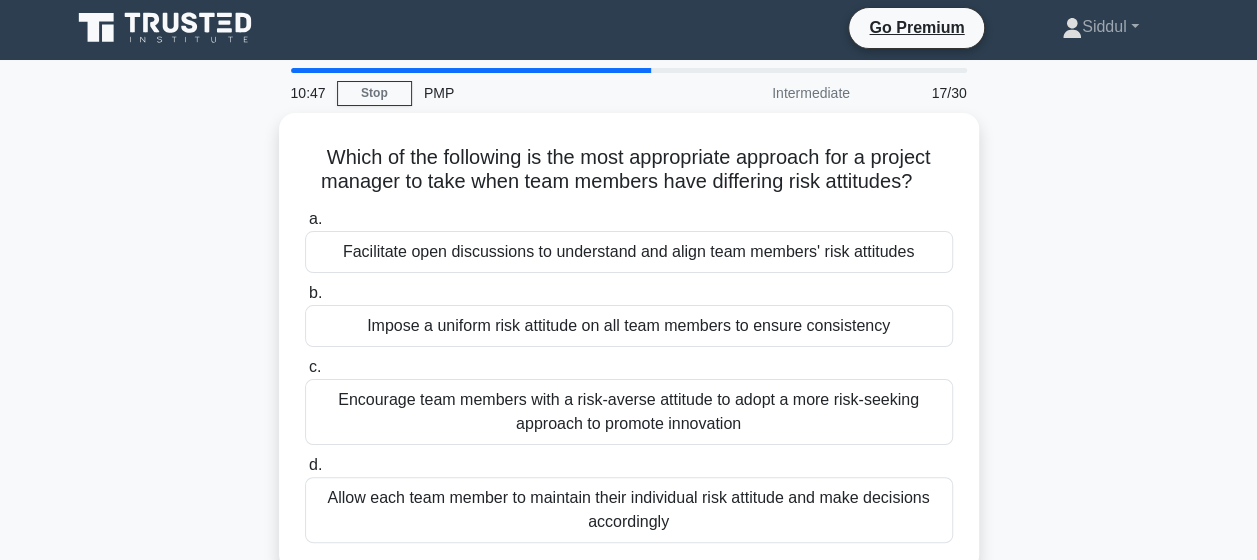 scroll, scrollTop: 0, scrollLeft: 0, axis: both 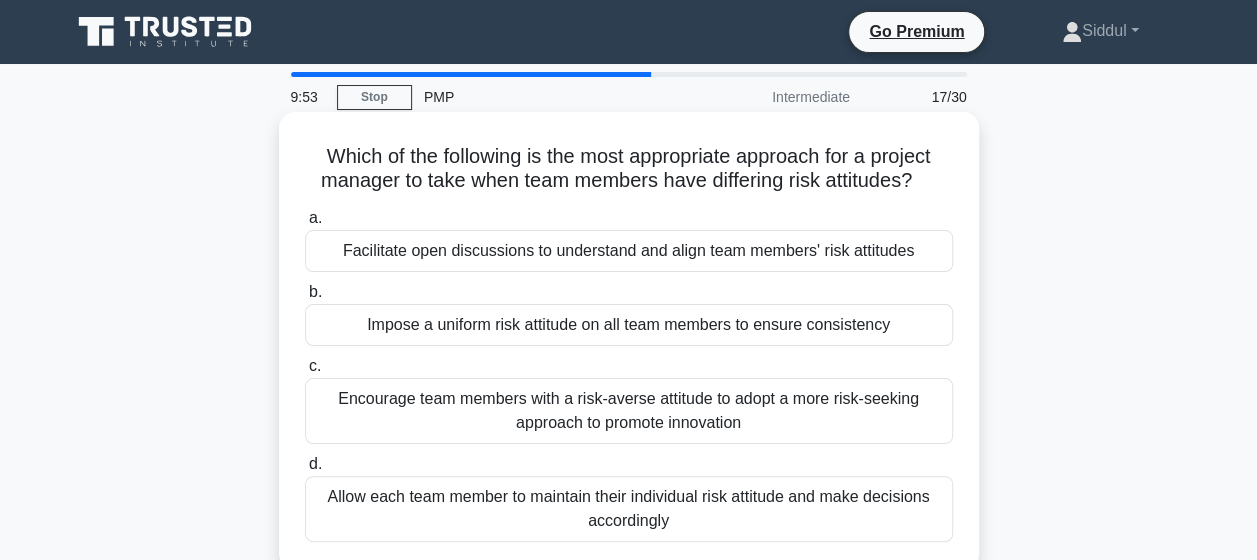 click on "Facilitate open discussions to understand and align team members' risk attitudes" at bounding box center [629, 251] 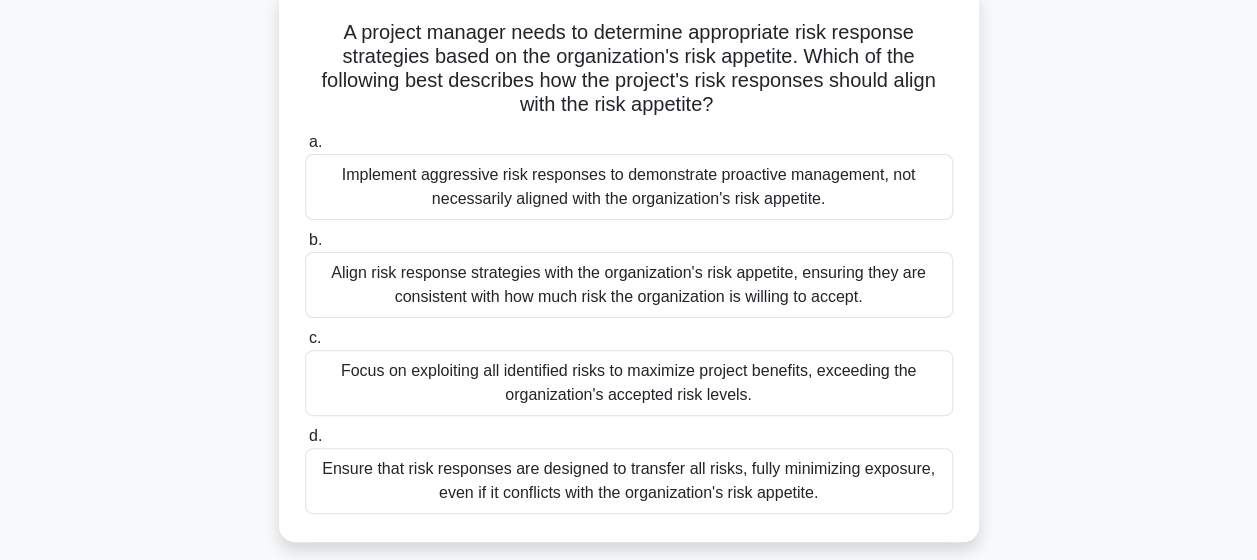 scroll, scrollTop: 132, scrollLeft: 0, axis: vertical 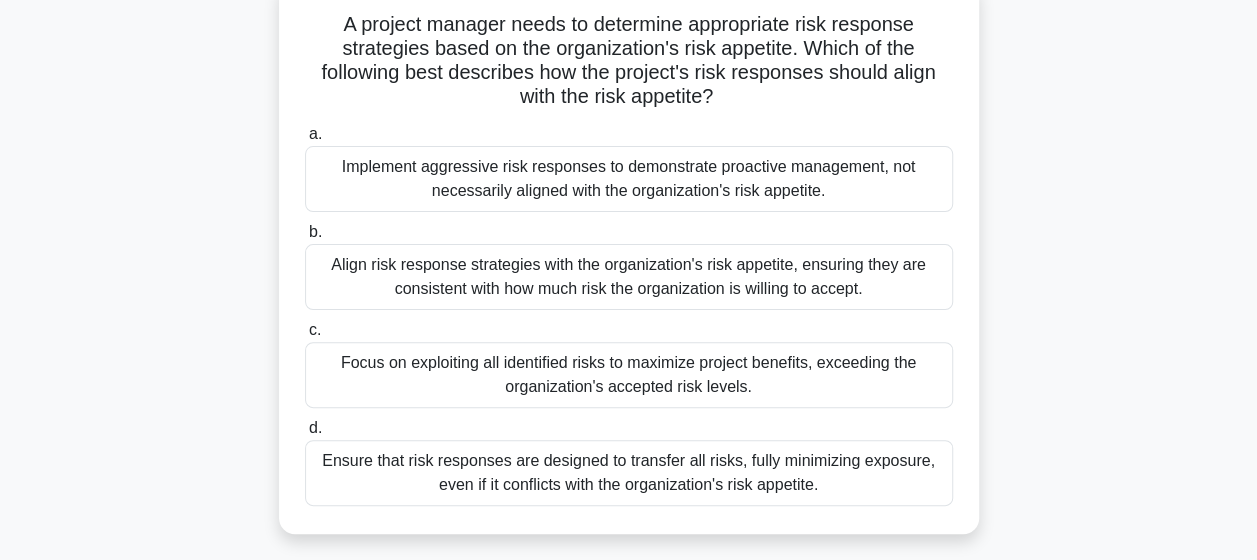 click on "Align risk response strategies with the organization's risk appetite, ensuring they are consistent with how much risk the organization is willing to accept." at bounding box center (629, 277) 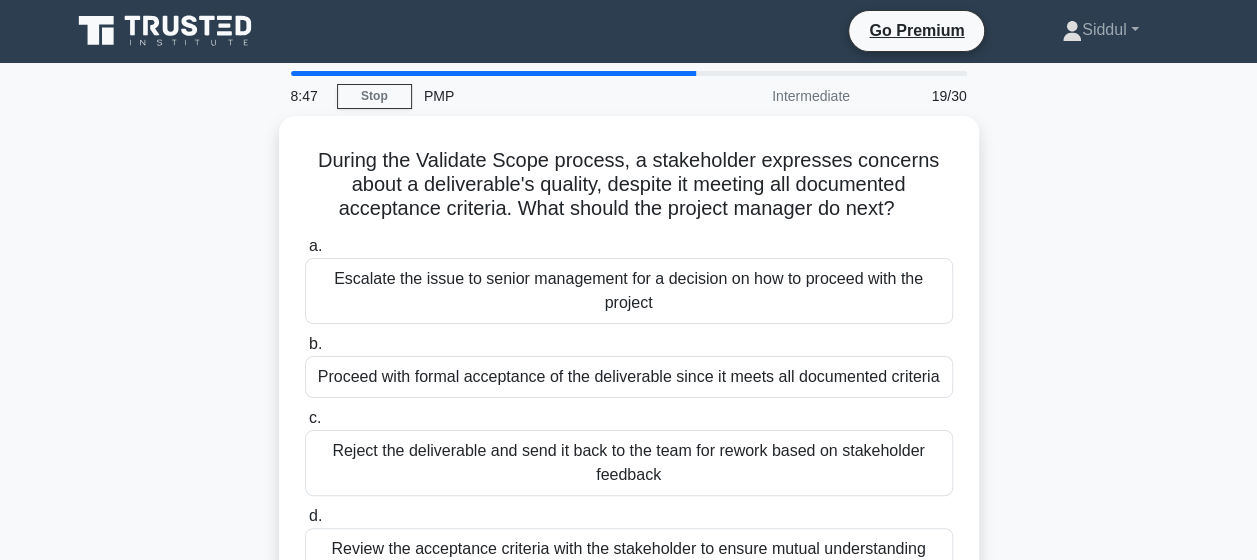 scroll, scrollTop: 0, scrollLeft: 0, axis: both 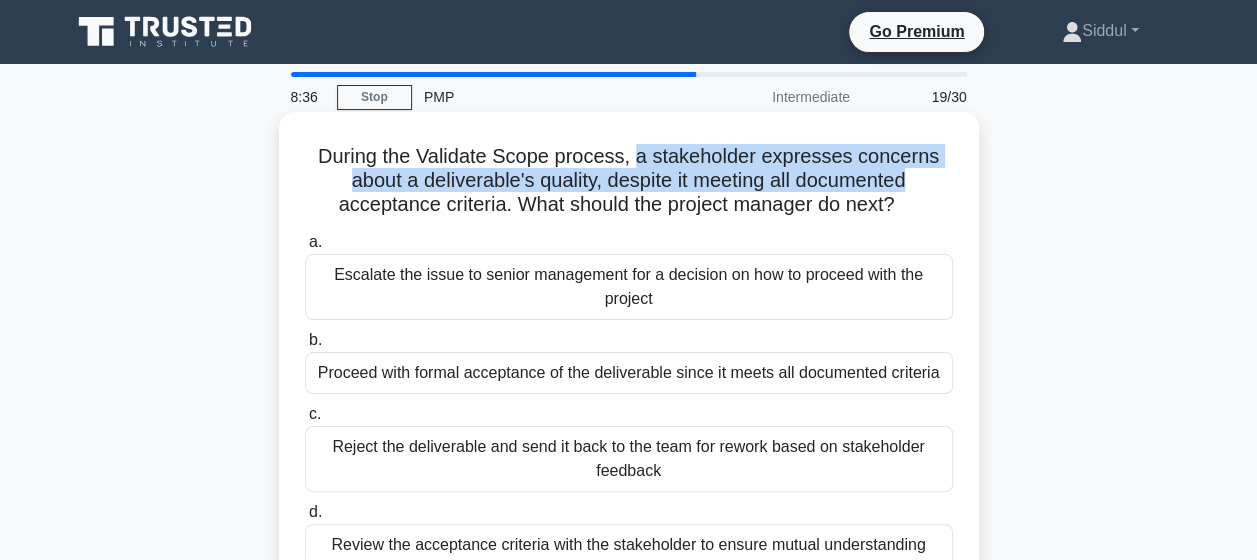 drag, startPoint x: 642, startPoint y: 160, endPoint x: 937, endPoint y: 173, distance: 295.28632 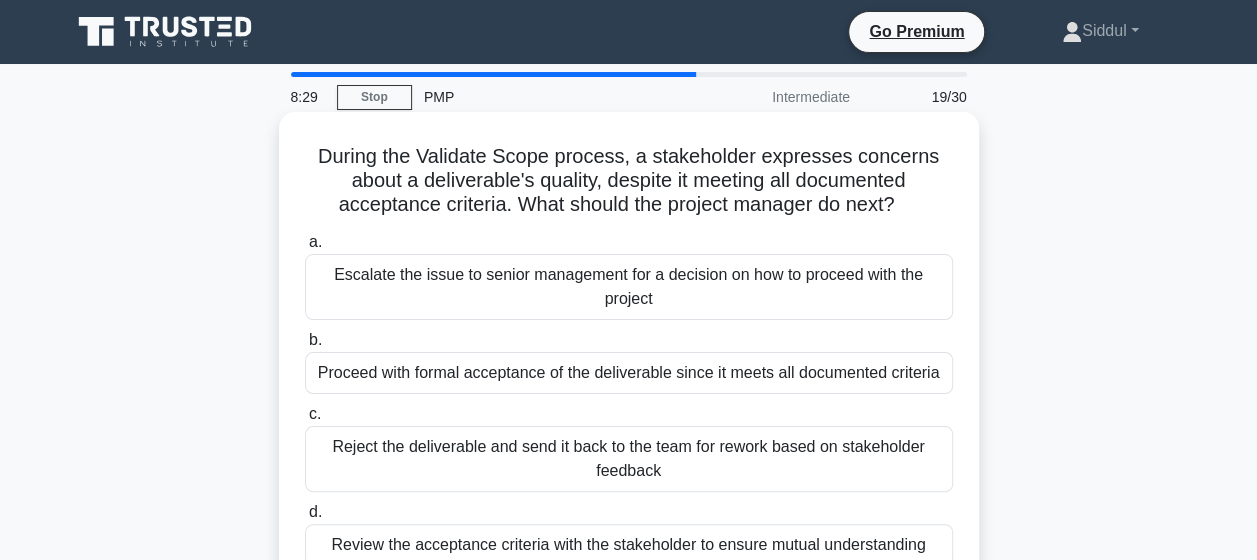 click on "During the Validate Scope process, a stakeholder expresses concerns about a deliverable's quality, despite it meeting all documented acceptance criteria. What should the project manager do next?
.spinner_0XTQ{transform-origin:center;animation:spinner_y6GP .75s linear infinite}@keyframes spinner_y6GP{100%{transform:rotate(360deg)}}" at bounding box center (629, 181) 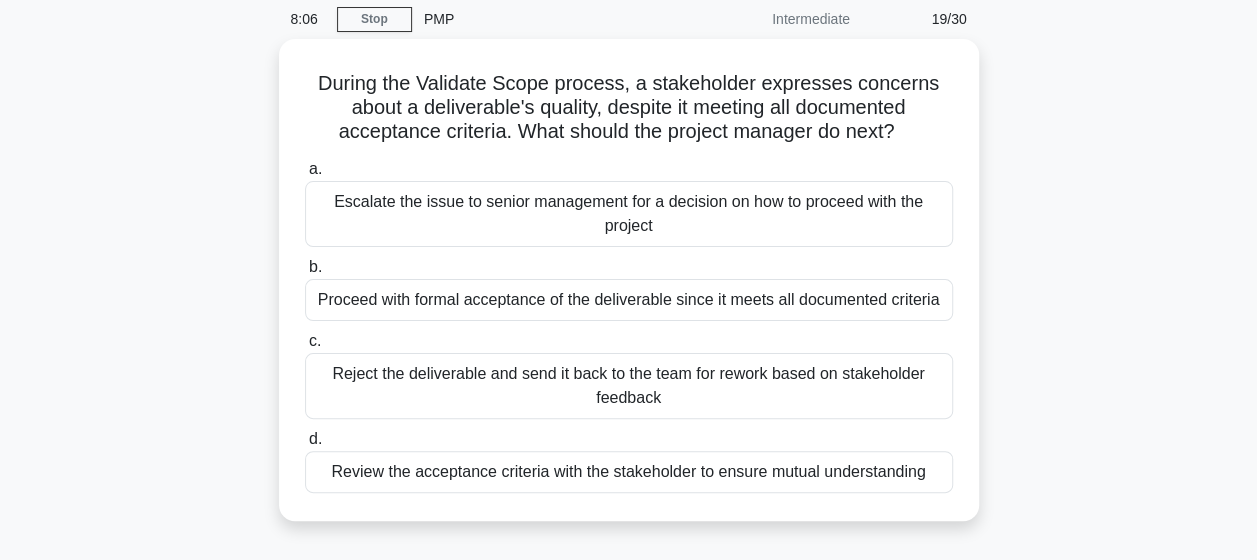 scroll, scrollTop: 84, scrollLeft: 0, axis: vertical 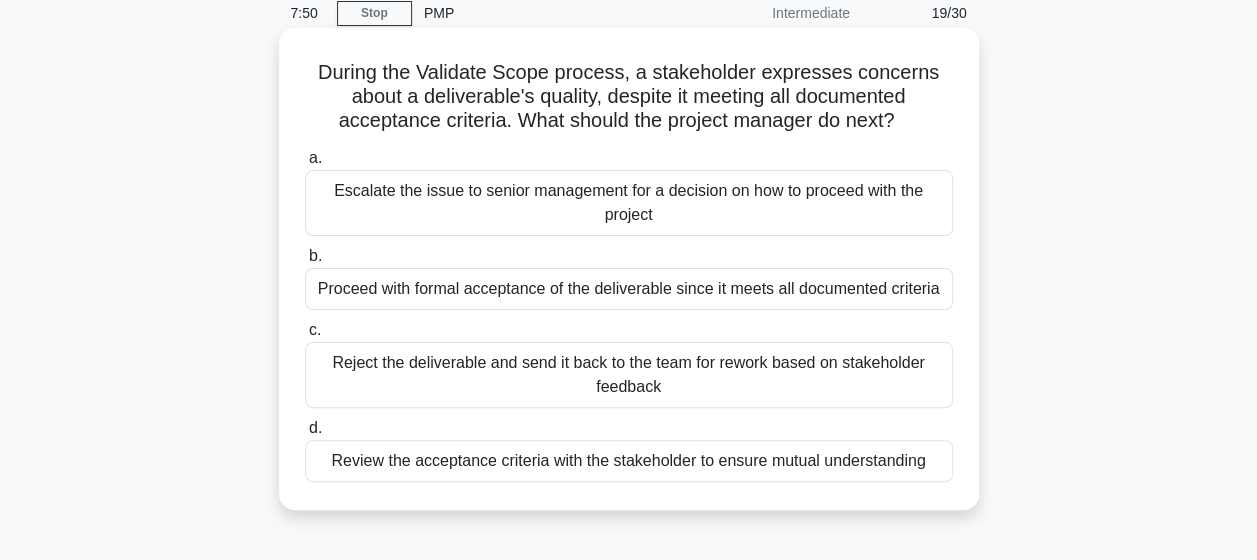 click on "Review the acceptance criteria with the stakeholder to ensure mutual understanding" at bounding box center (629, 461) 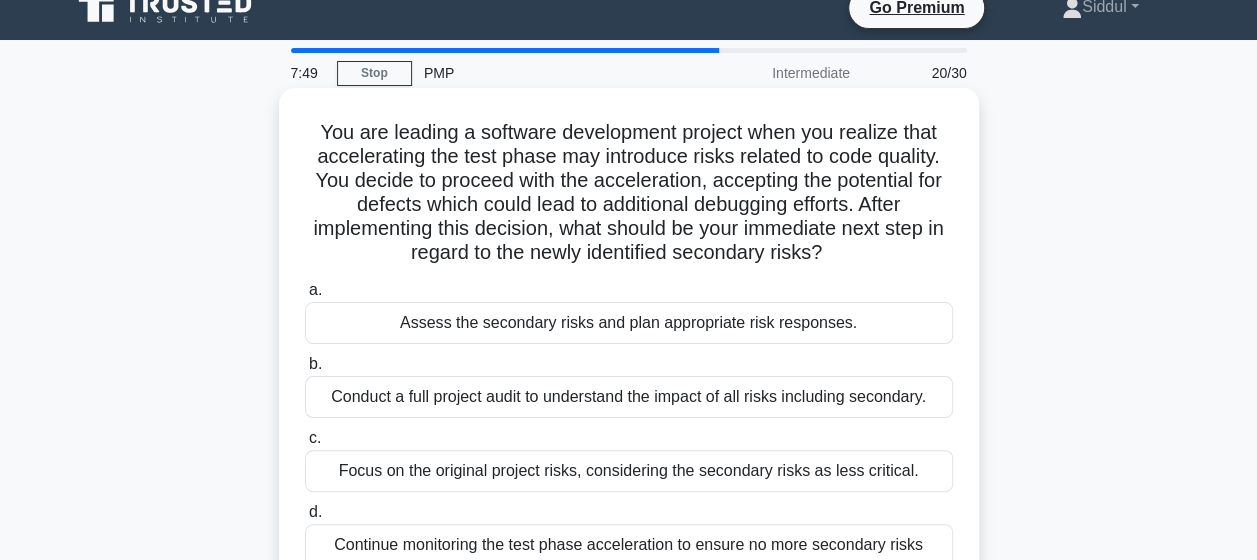 scroll, scrollTop: 0, scrollLeft: 0, axis: both 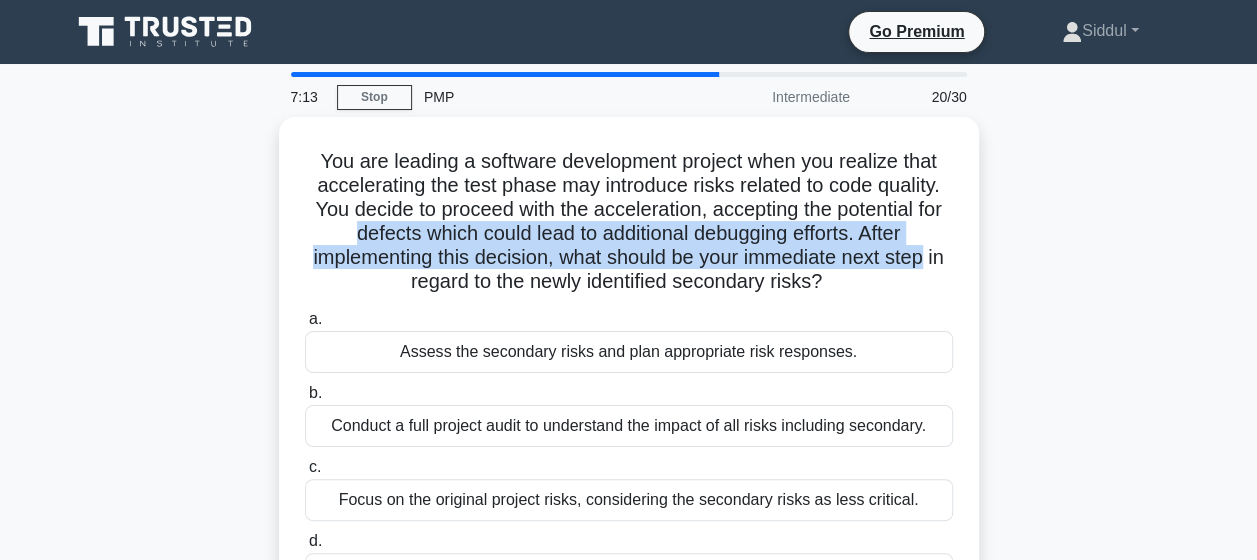 drag, startPoint x: 1222, startPoint y: 202, endPoint x: 1065, endPoint y: 265, distance: 169.16855 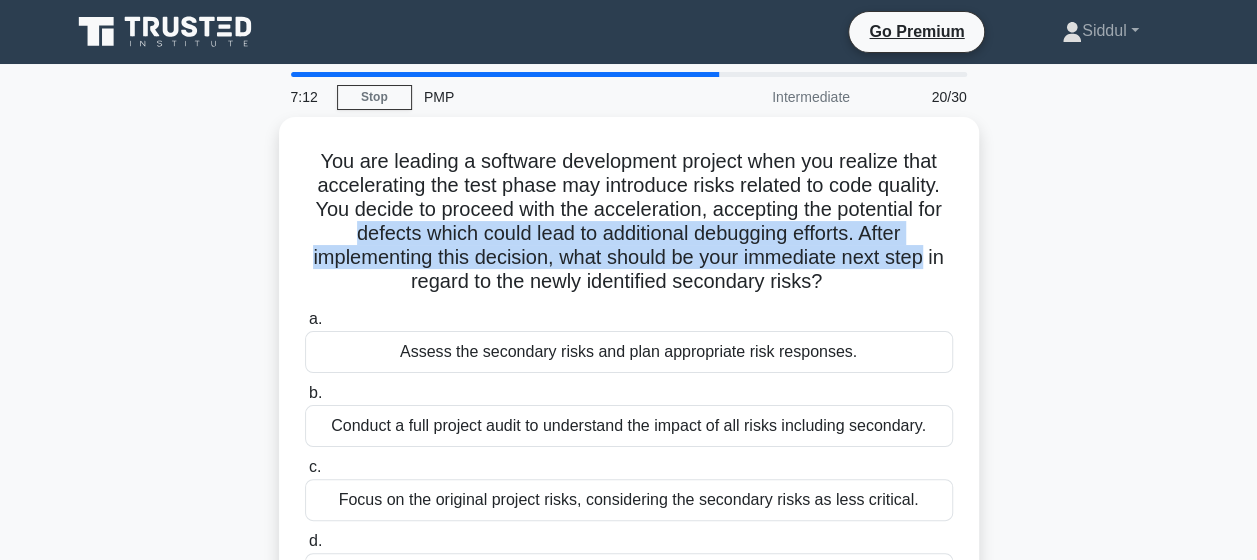 click on "You are leading a software development project when you realize that accelerating the test phase may introduce risks related to code quality. You decide to proceed with the acceleration, accepting the potential for defects which could lead to additional debugging efforts. After implementing this decision, what should be your immediate next step in regard to the newly identified secondary risks?
.spinner_0XTQ{transform-origin:center;animation:spinner_y6GP .75s linear infinite}@keyframes spinner_y6GP{100%{transform:rotate(360deg)}}
a.
b. c. d." at bounding box center [629, 394] 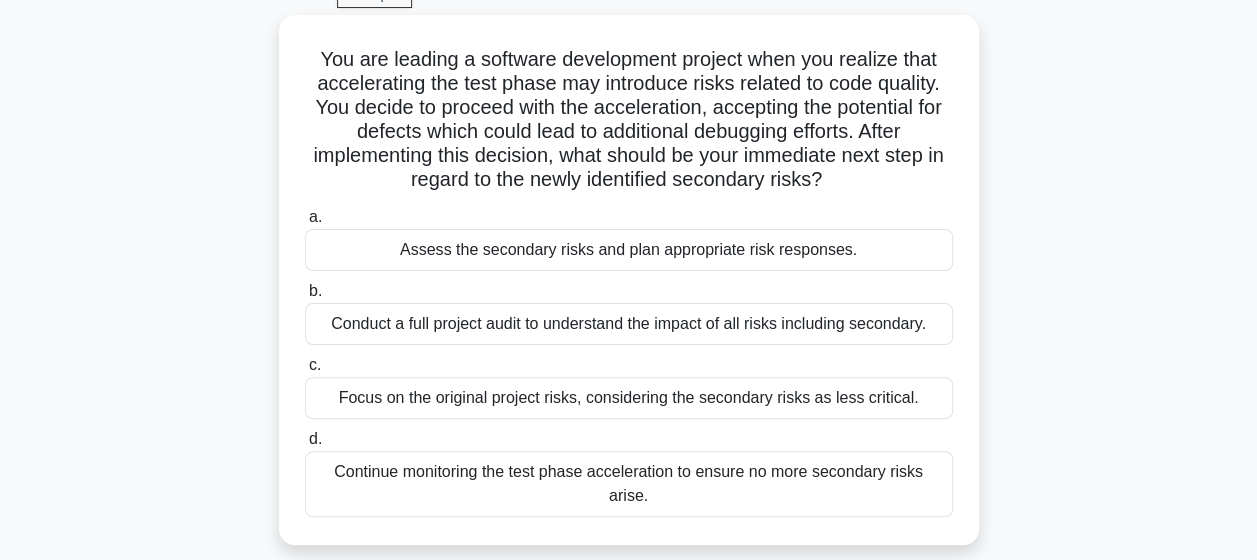 scroll, scrollTop: 104, scrollLeft: 0, axis: vertical 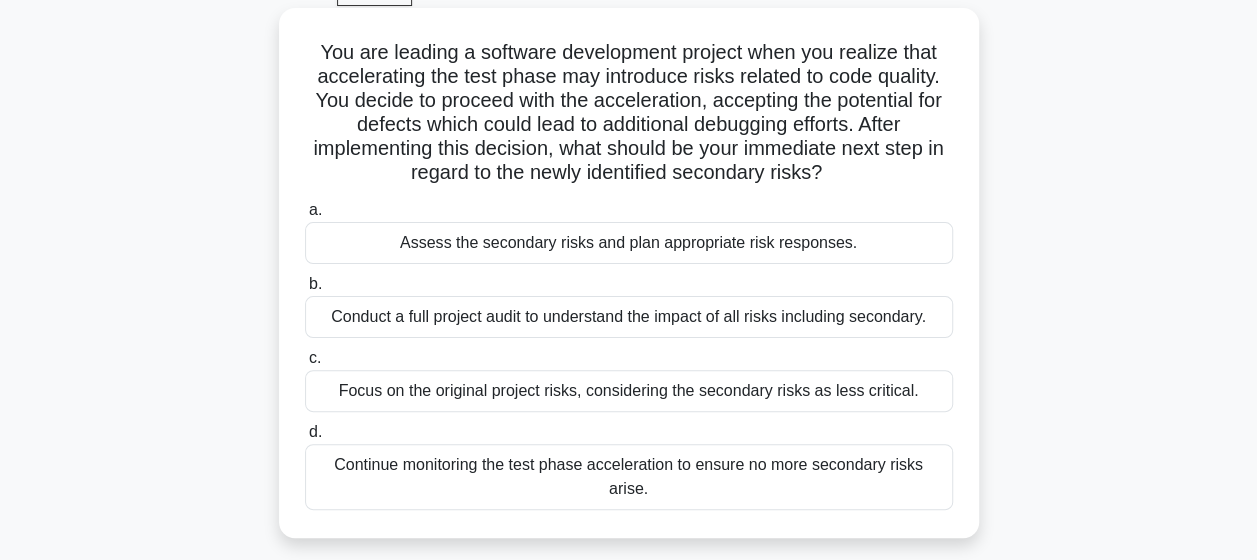 click on "Assess the secondary risks and plan appropriate risk responses." at bounding box center [629, 243] 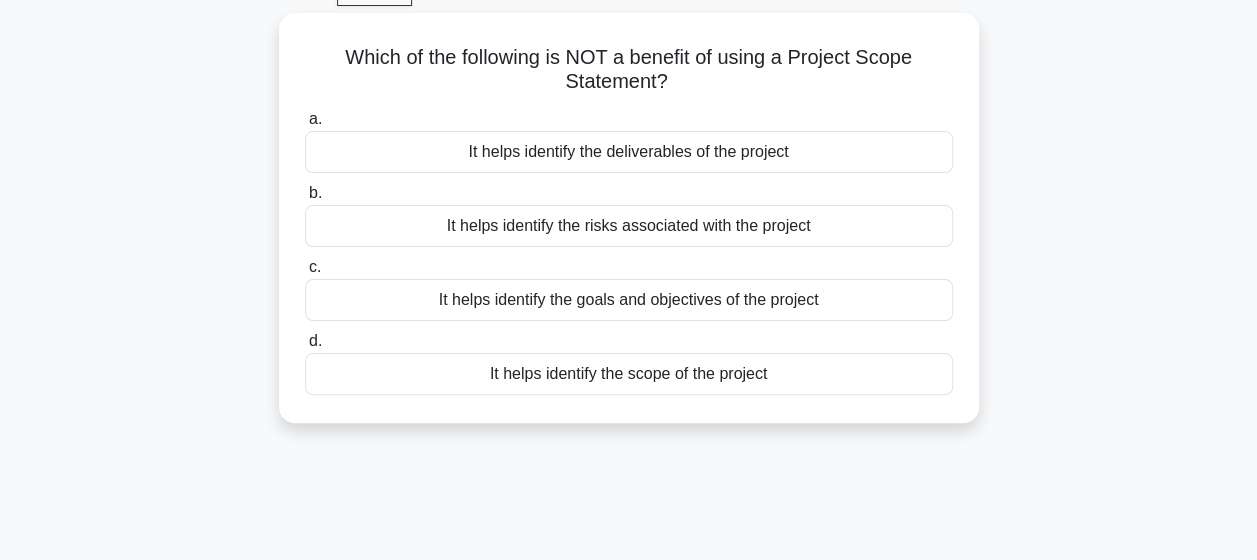 scroll, scrollTop: 0, scrollLeft: 0, axis: both 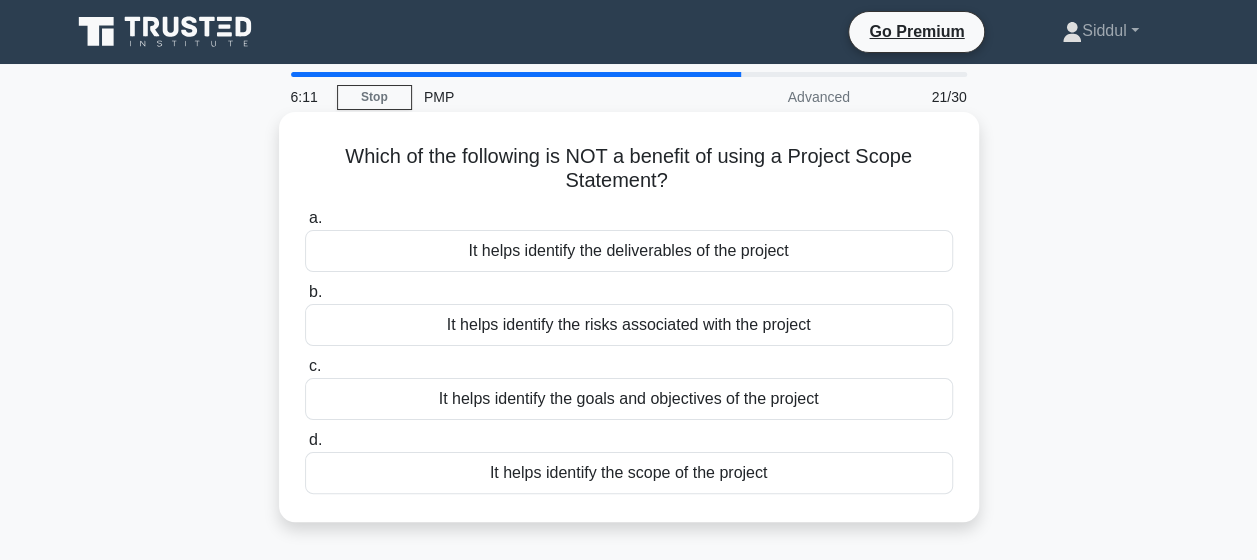 click on "It helps identify the goals and objectives of the project" at bounding box center [629, 399] 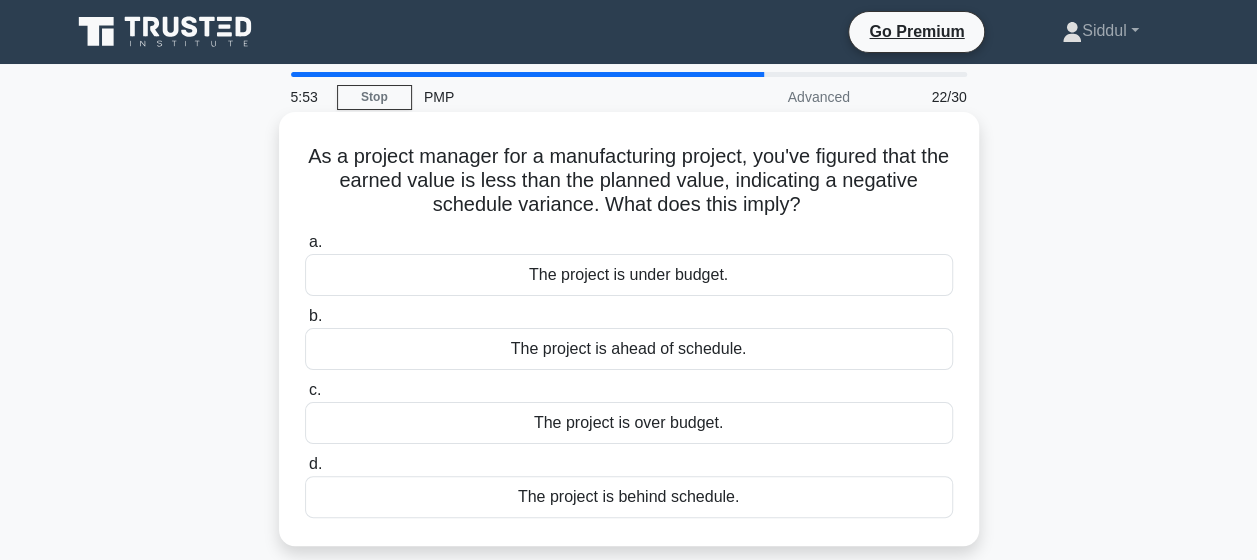 click on "The project is behind schedule." at bounding box center (629, 497) 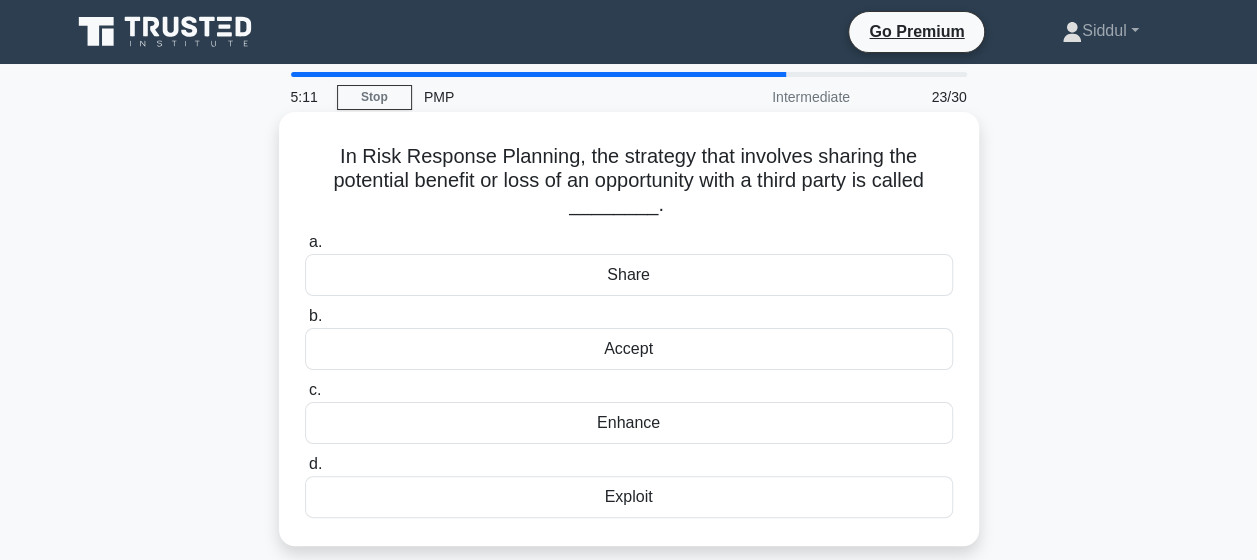 click on "Share" at bounding box center (629, 275) 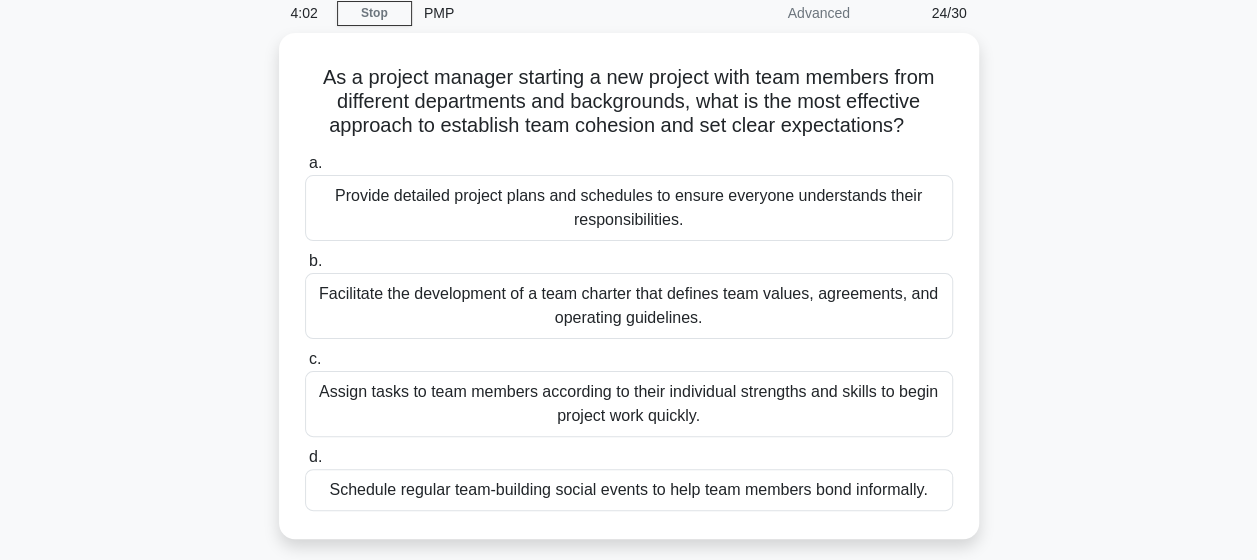 scroll, scrollTop: 99, scrollLeft: 0, axis: vertical 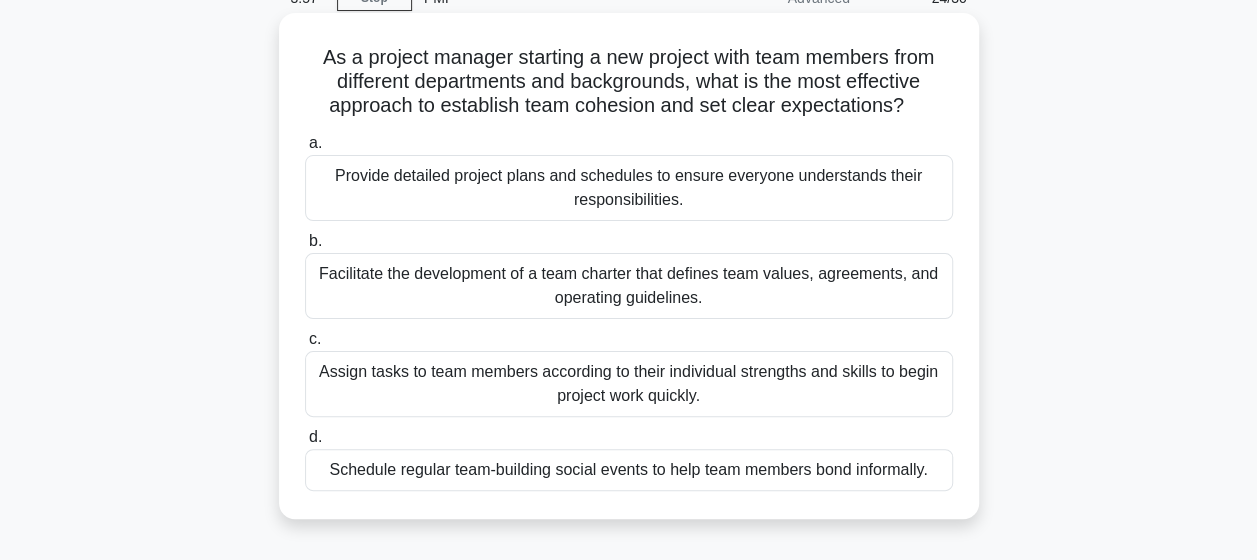 click on "Facilitate the development of a team charter that defines team values, agreements, and operating guidelines." at bounding box center [629, 286] 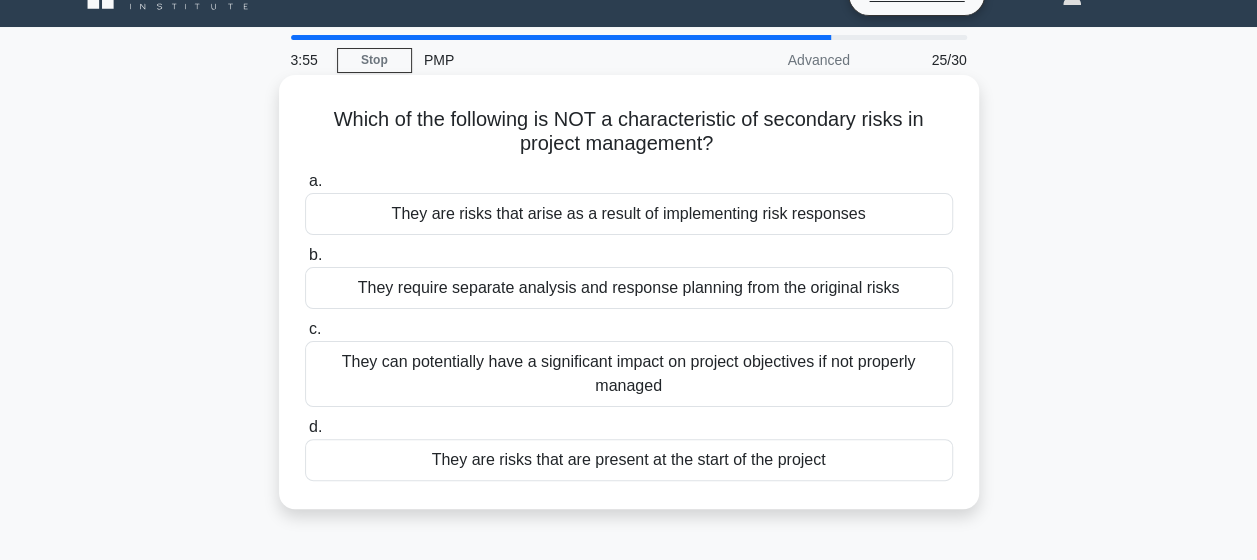 scroll, scrollTop: 0, scrollLeft: 0, axis: both 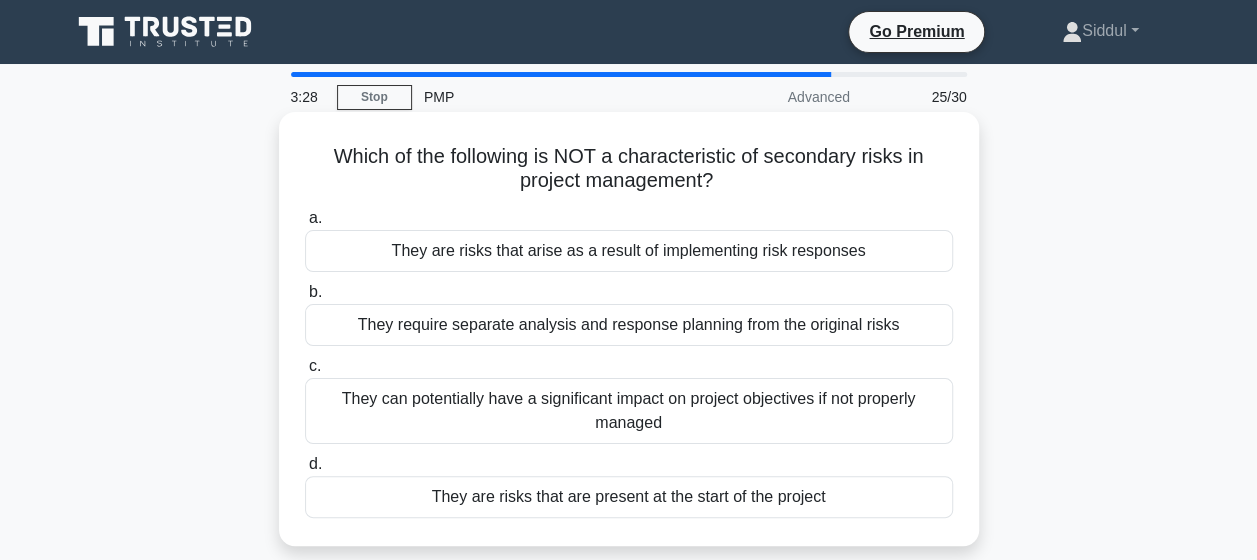 click on "They are risks that are present at the start of the project" at bounding box center [629, 497] 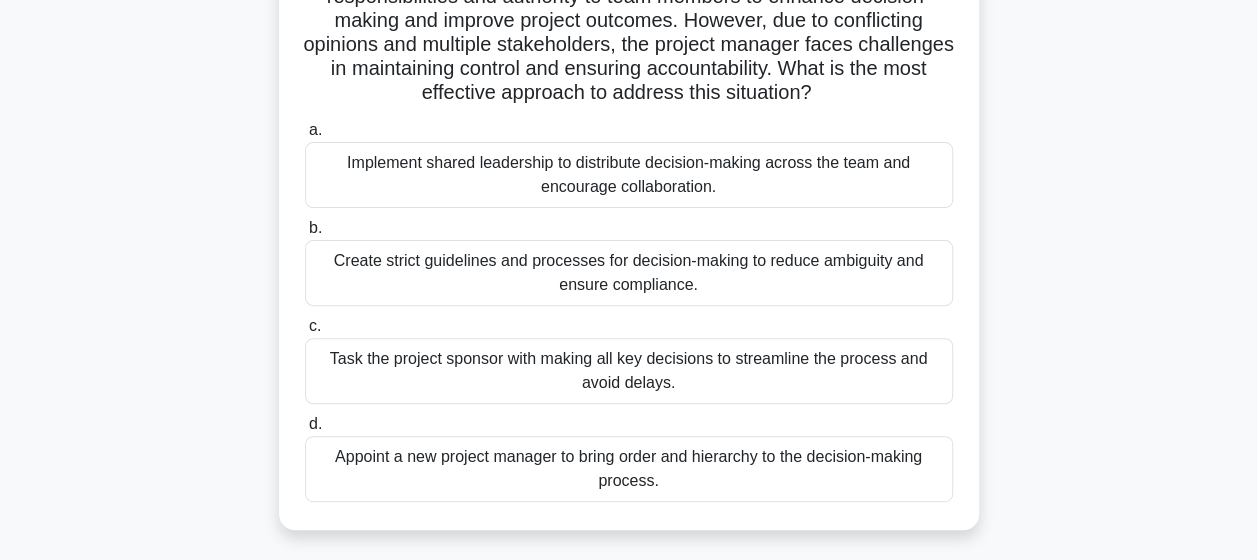 scroll, scrollTop: 190, scrollLeft: 0, axis: vertical 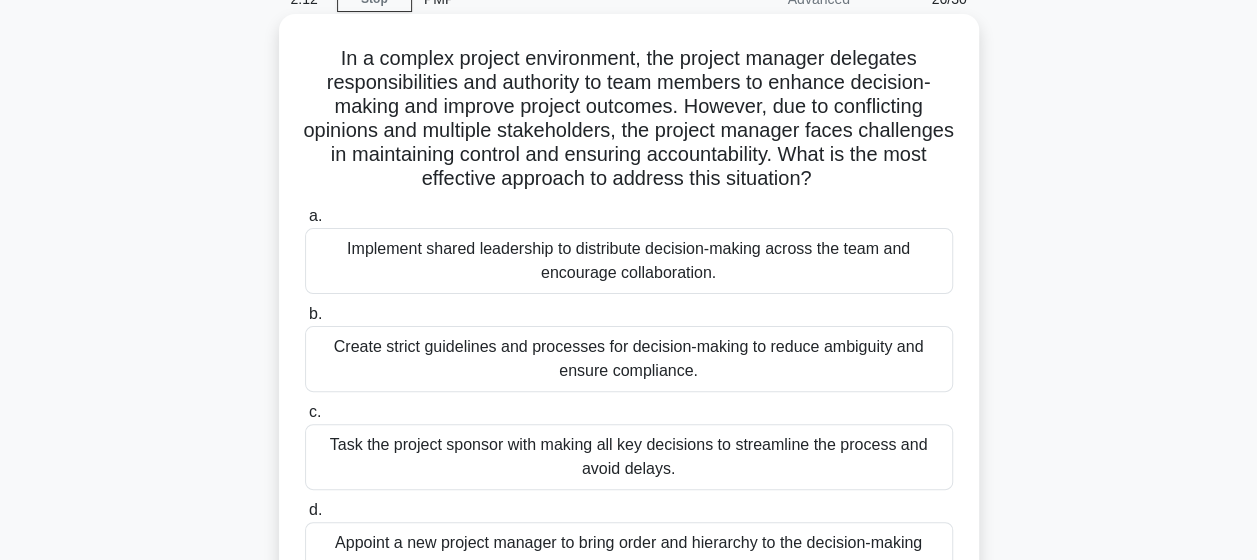 click on "Implement shared leadership to distribute decision-making across the team and encourage collaboration." at bounding box center [629, 261] 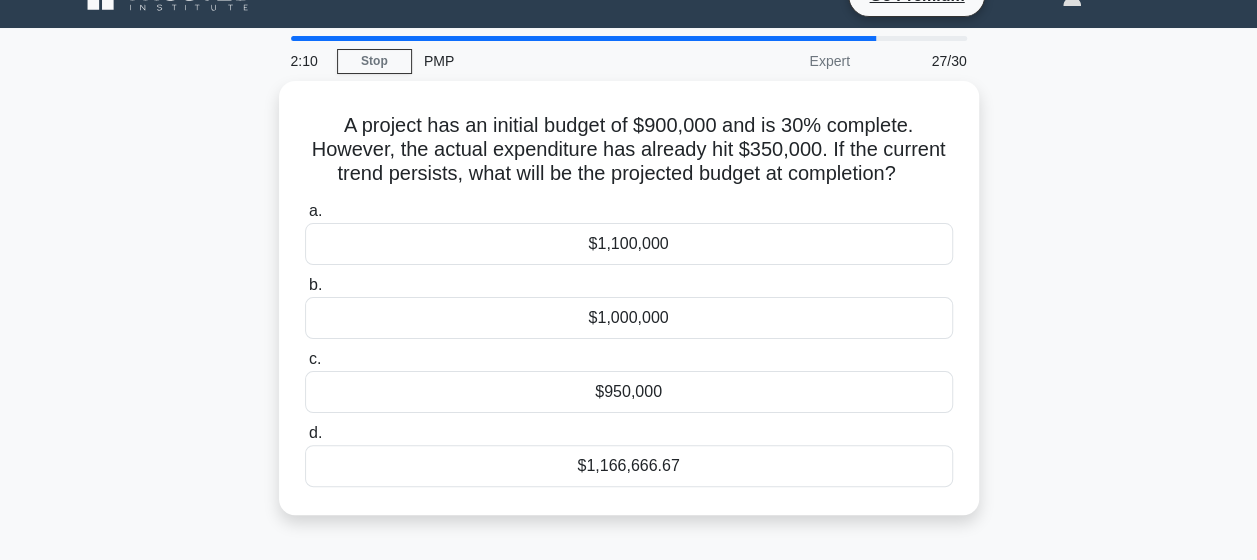 scroll, scrollTop: 0, scrollLeft: 0, axis: both 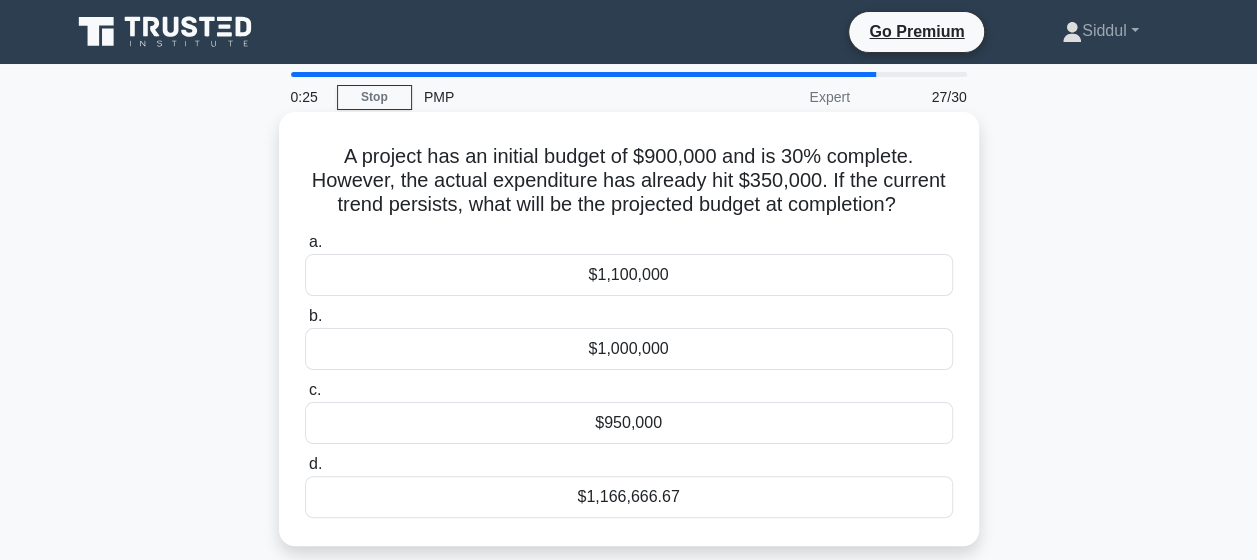 click on "$1,166,666.67" at bounding box center (629, 497) 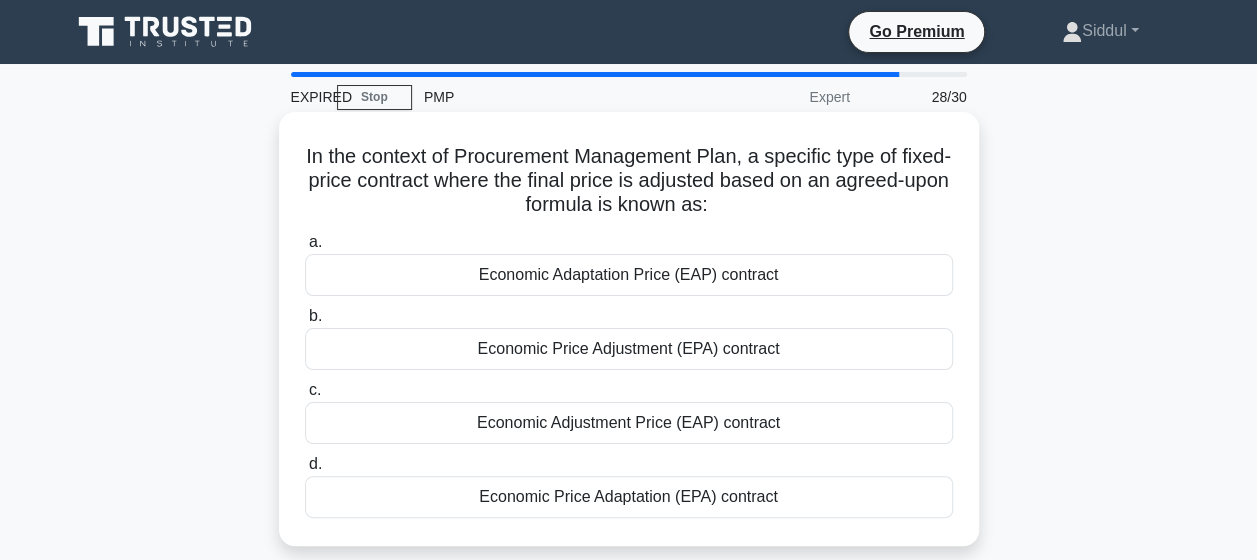 click on "Economic Price Adjustment (EPA) contract" at bounding box center [629, 349] 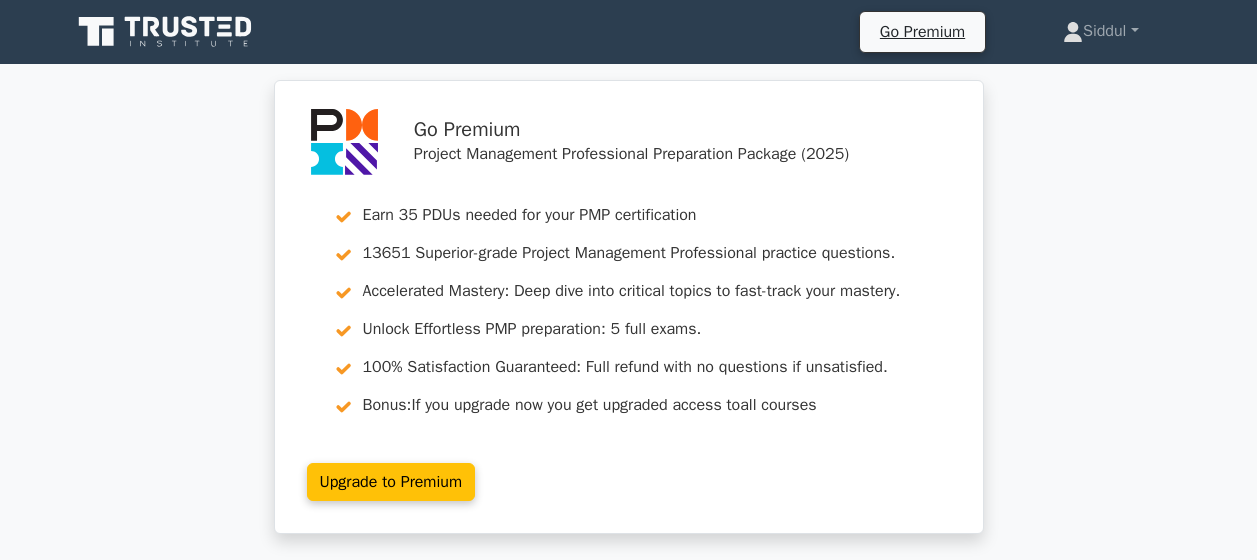 scroll, scrollTop: 0, scrollLeft: 0, axis: both 